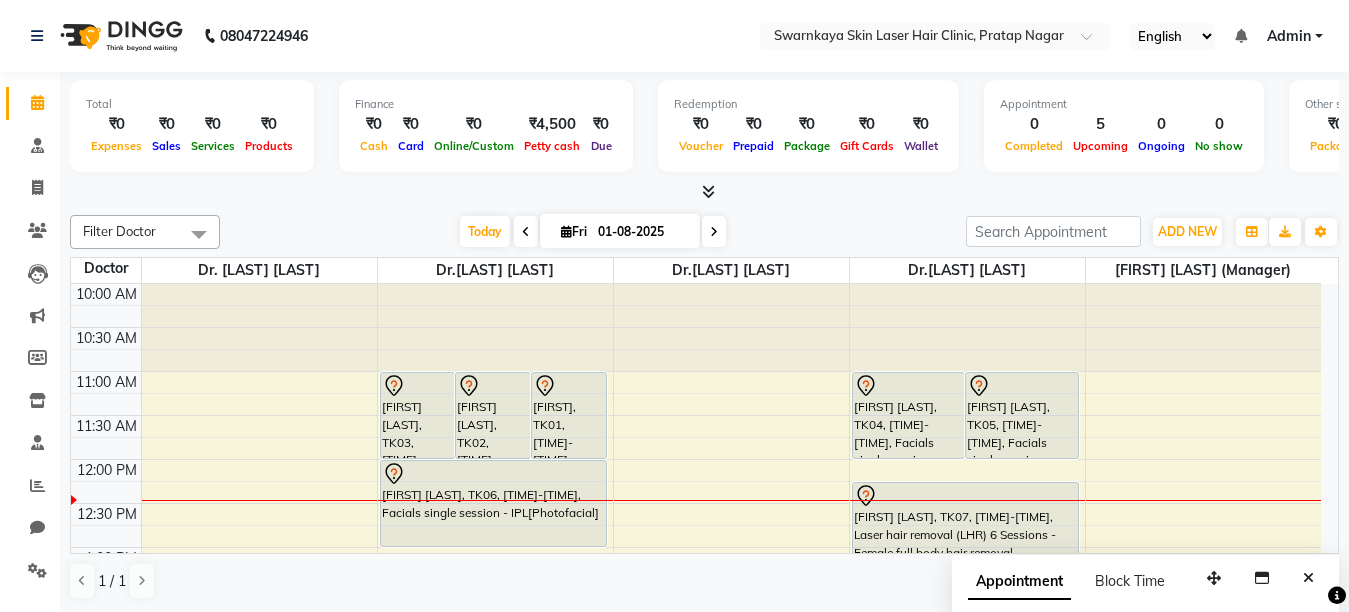 scroll, scrollTop: 0, scrollLeft: 0, axis: both 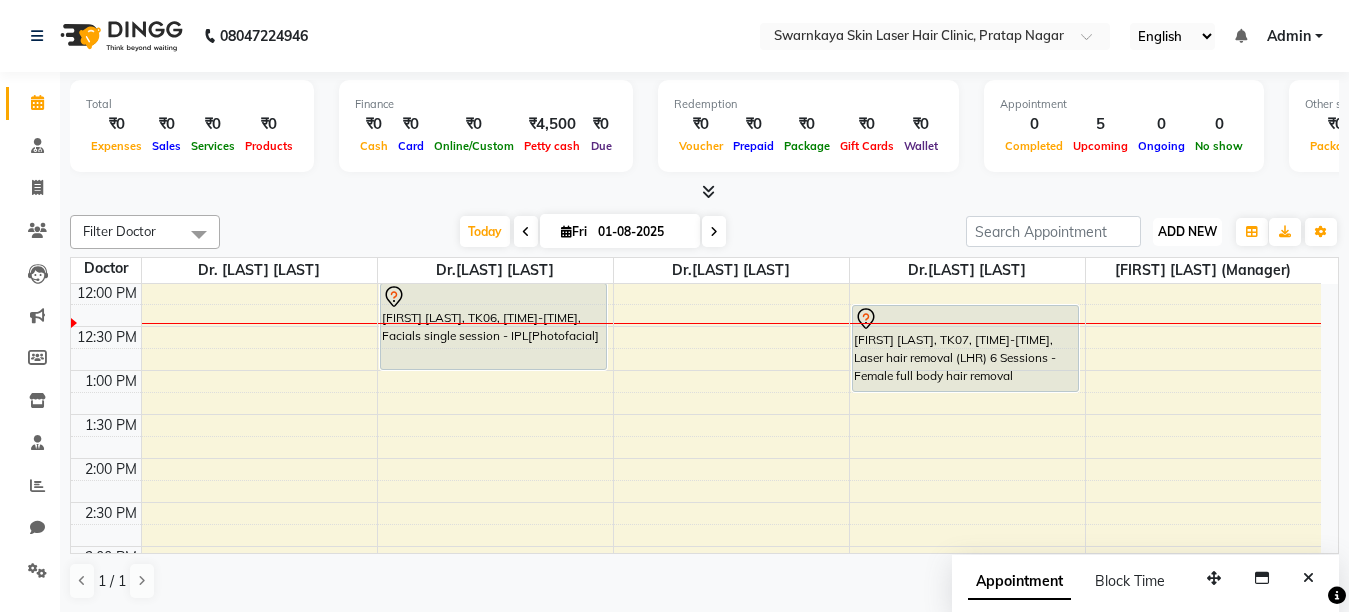 click on "ADD NEW" at bounding box center (1187, 231) 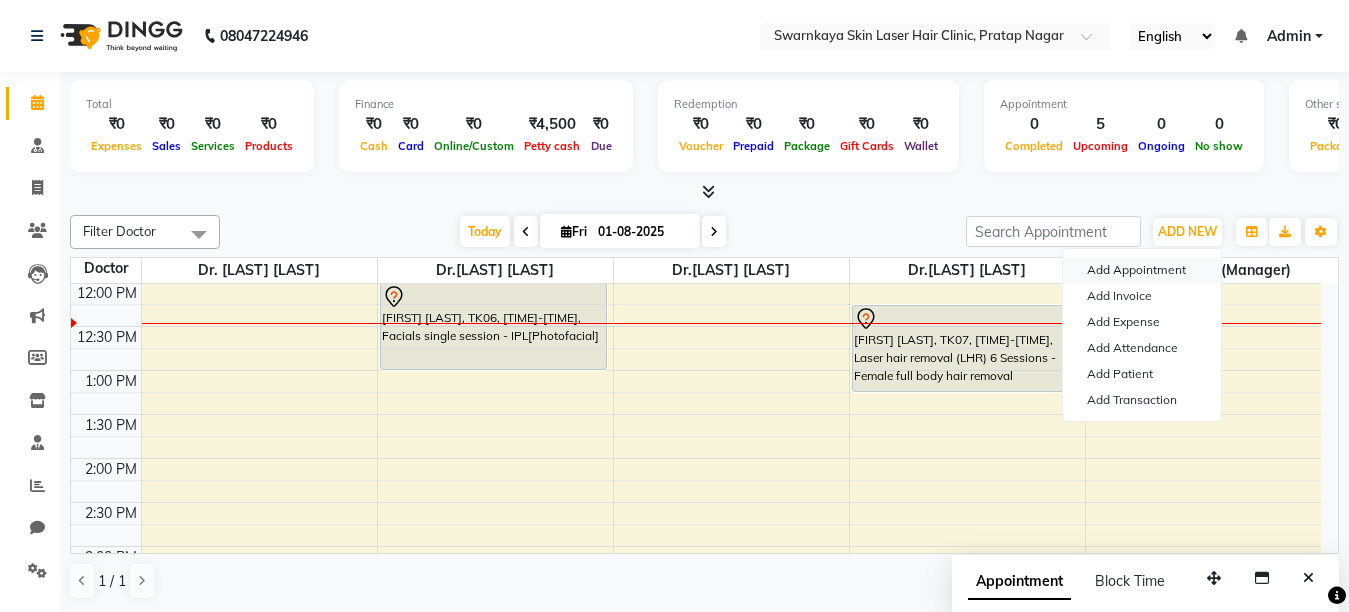 click on "Add Appointment" at bounding box center [1142, 270] 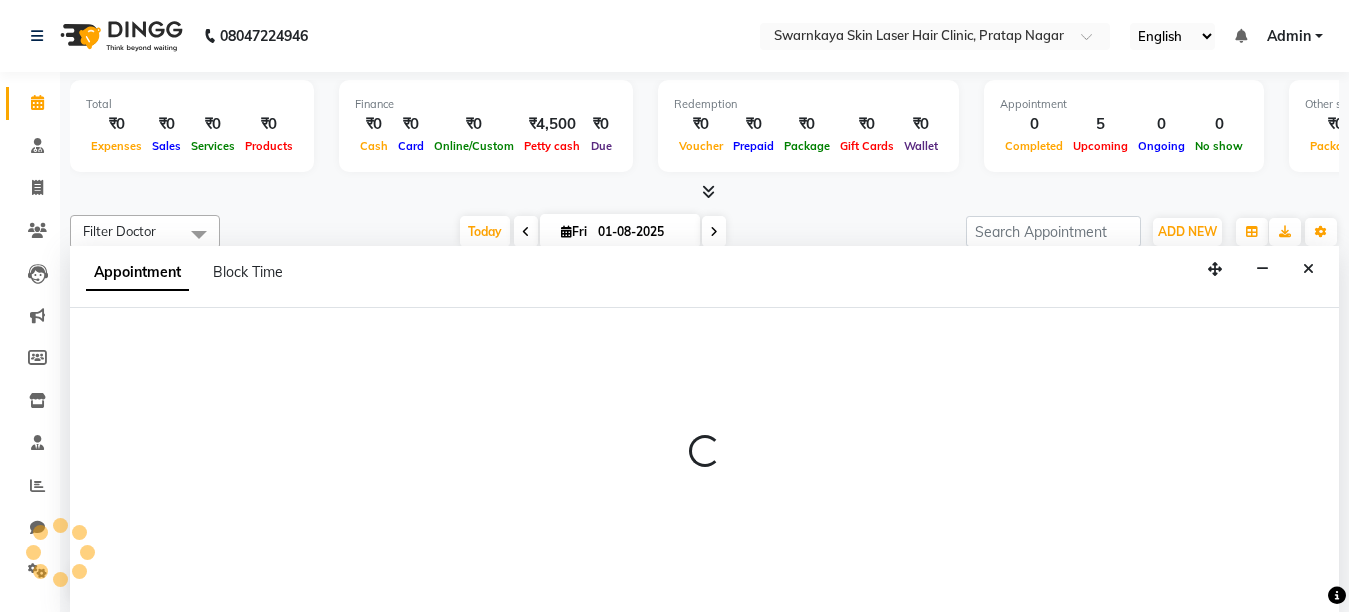 scroll, scrollTop: 1, scrollLeft: 0, axis: vertical 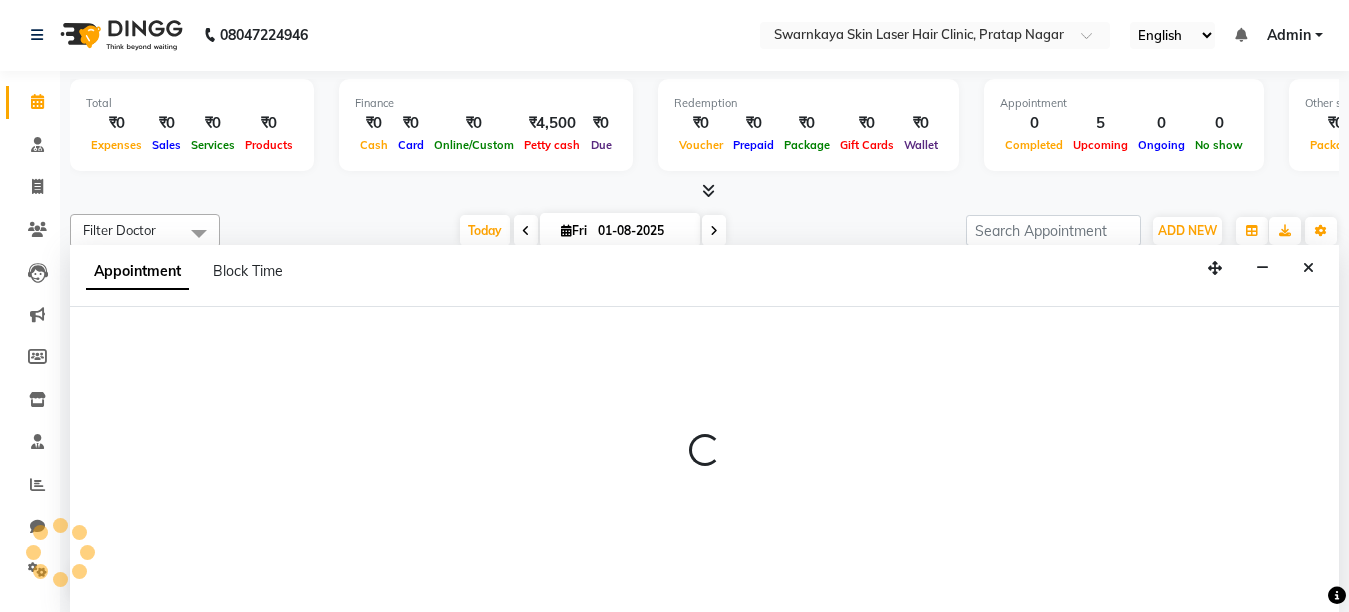select on "tentative" 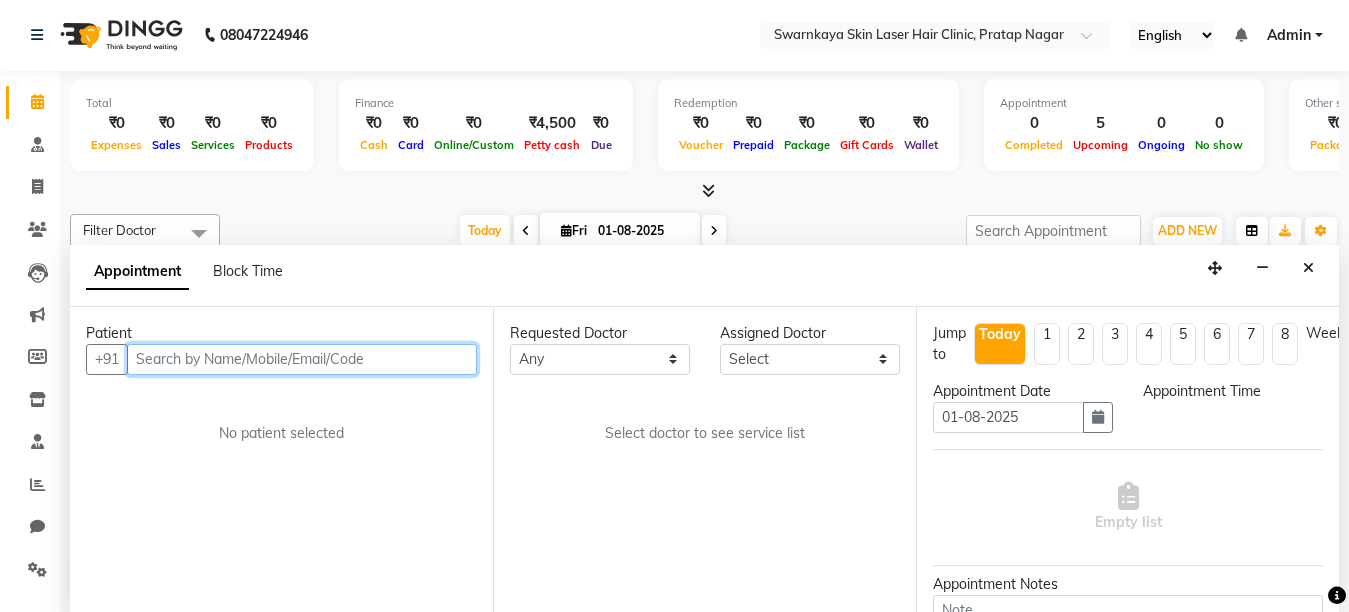 select on "660" 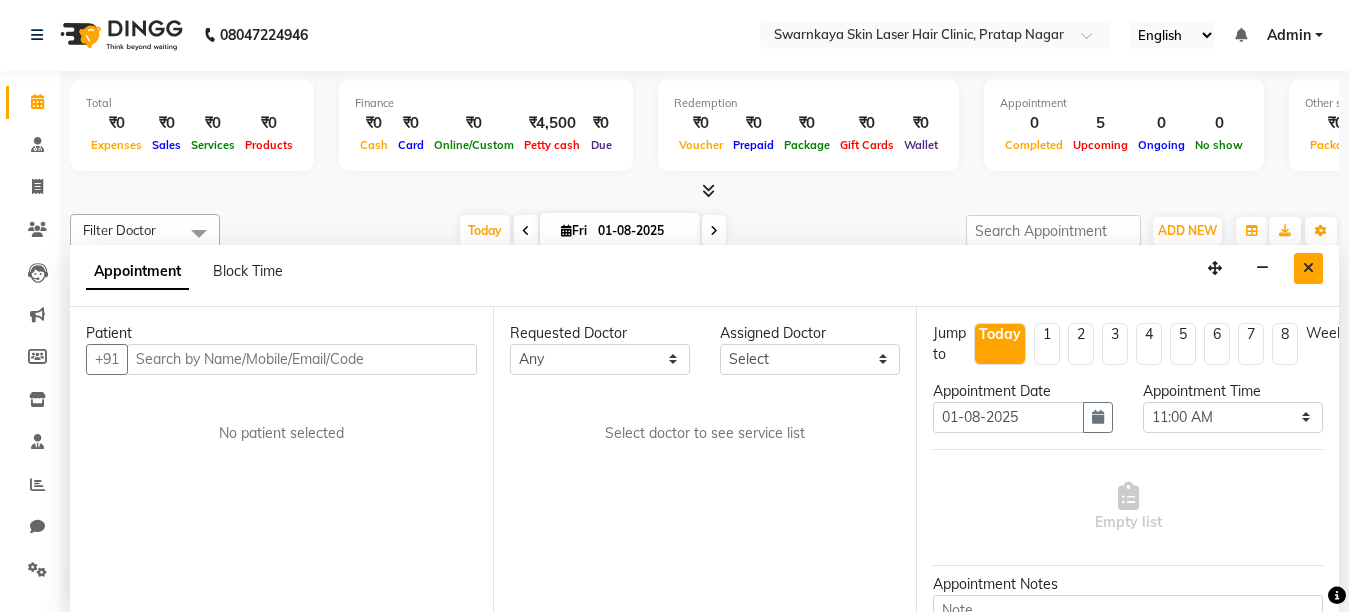 click at bounding box center [1308, 268] 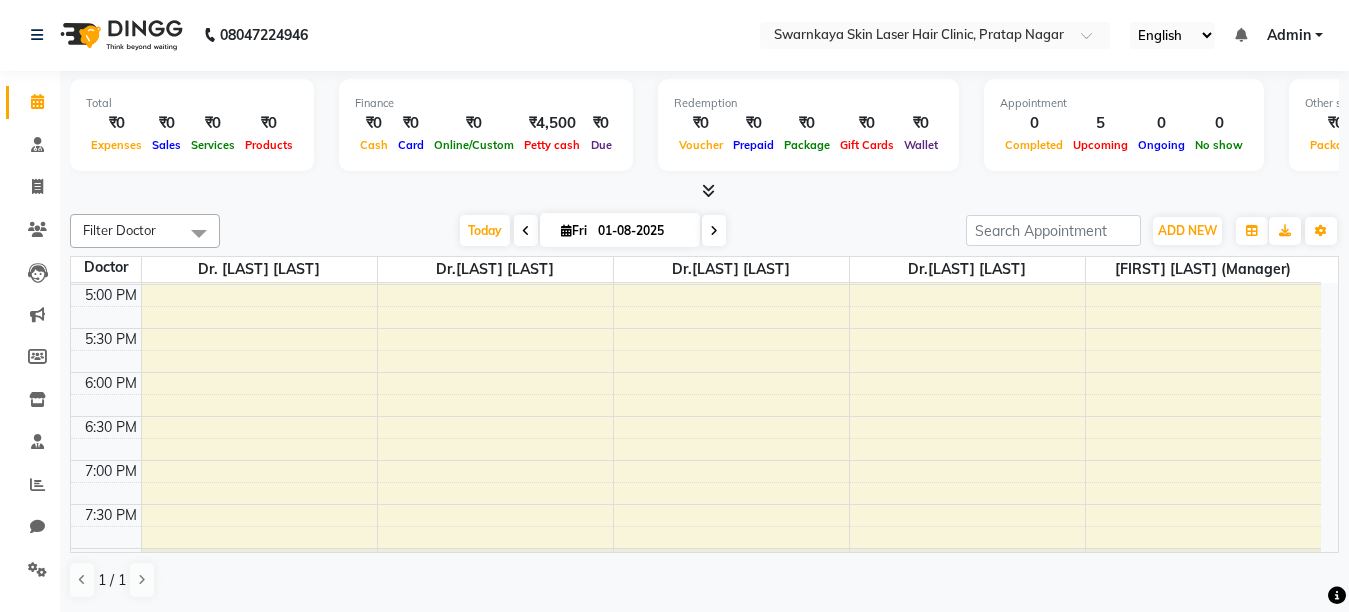 scroll, scrollTop: 648, scrollLeft: 0, axis: vertical 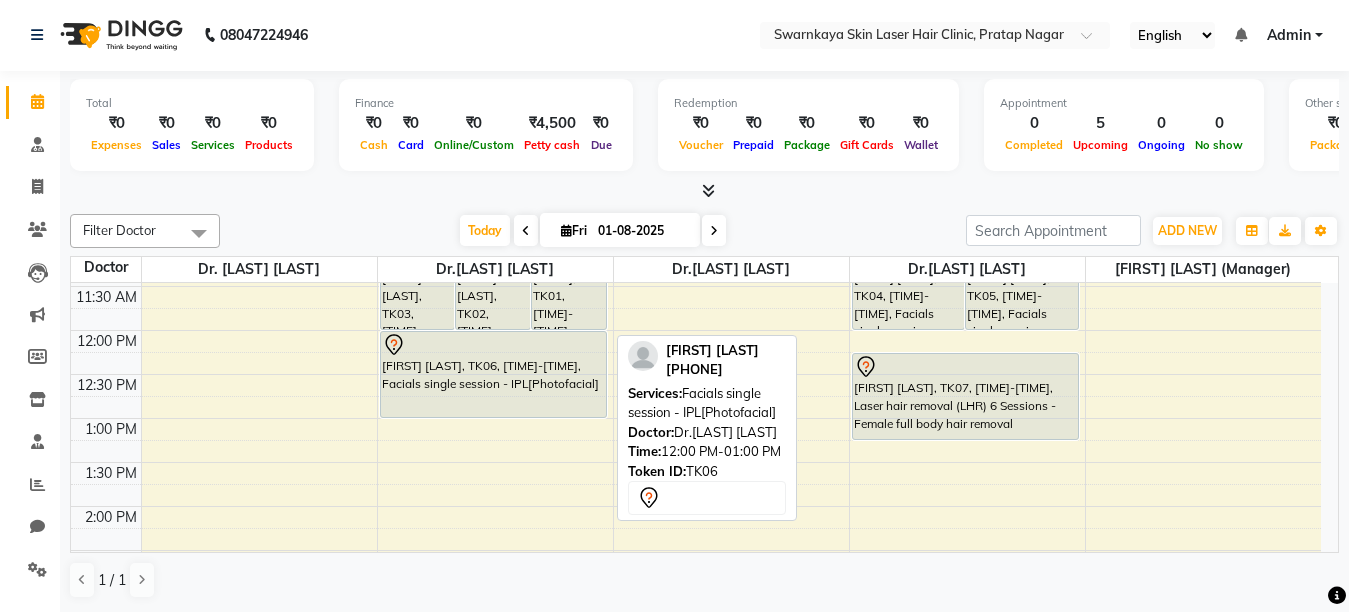 click on "[FIRST] [LAST], TK06, [TIME]-[TIME], Facials single session - IPL[Photofacial]" at bounding box center (493, 374) 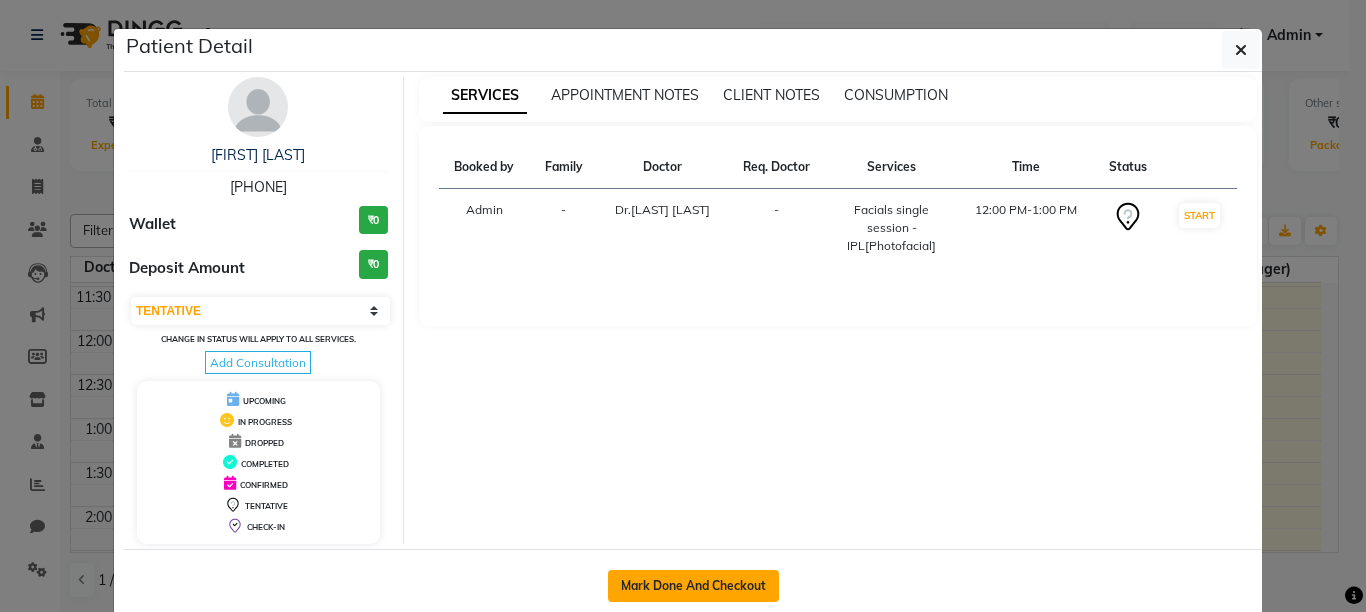 click on "Mark Done And Checkout" 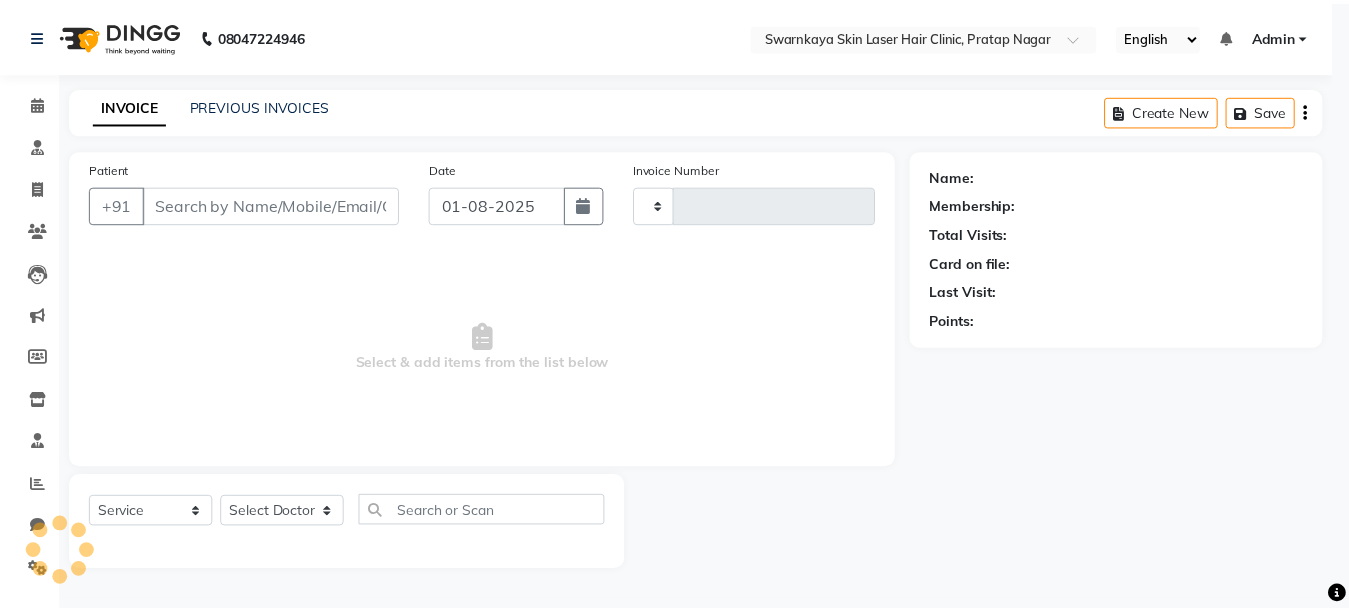 scroll, scrollTop: 0, scrollLeft: 0, axis: both 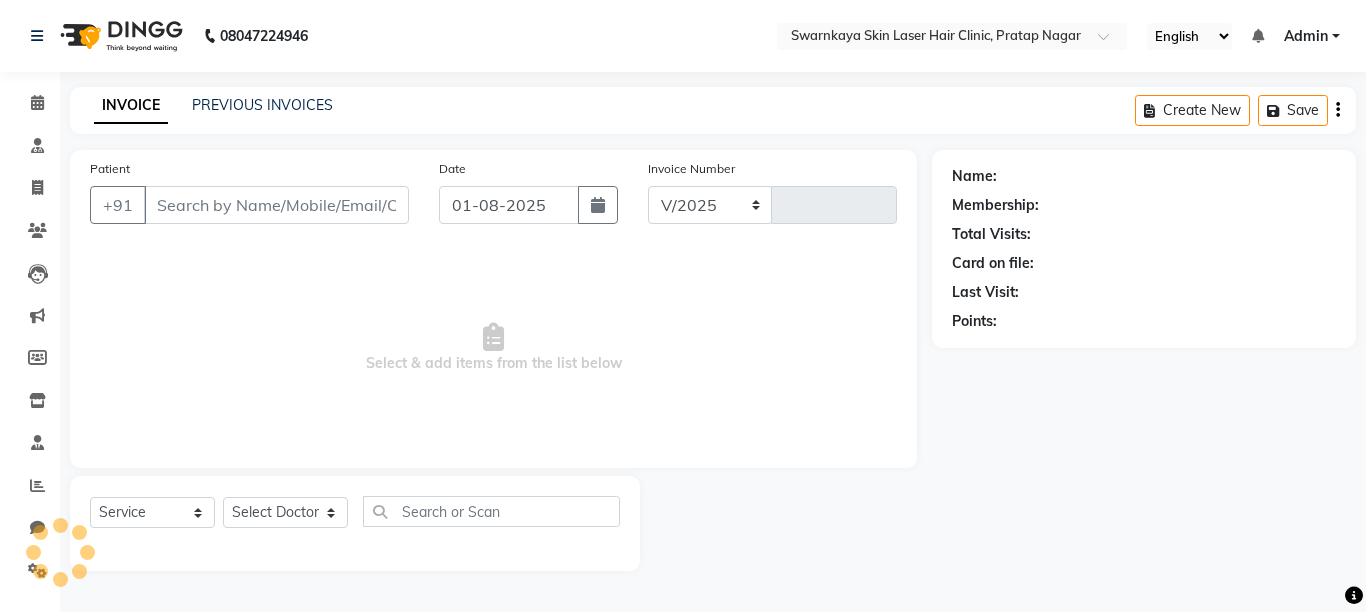 select on "8513" 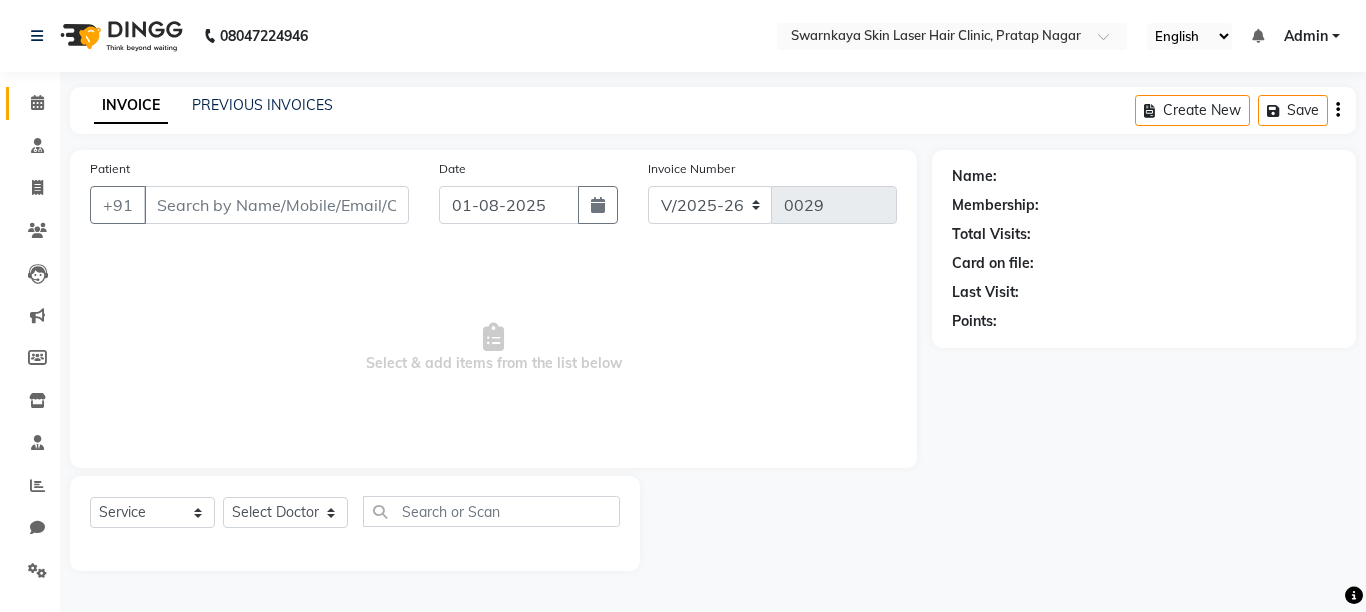 type on "[PHONE]" 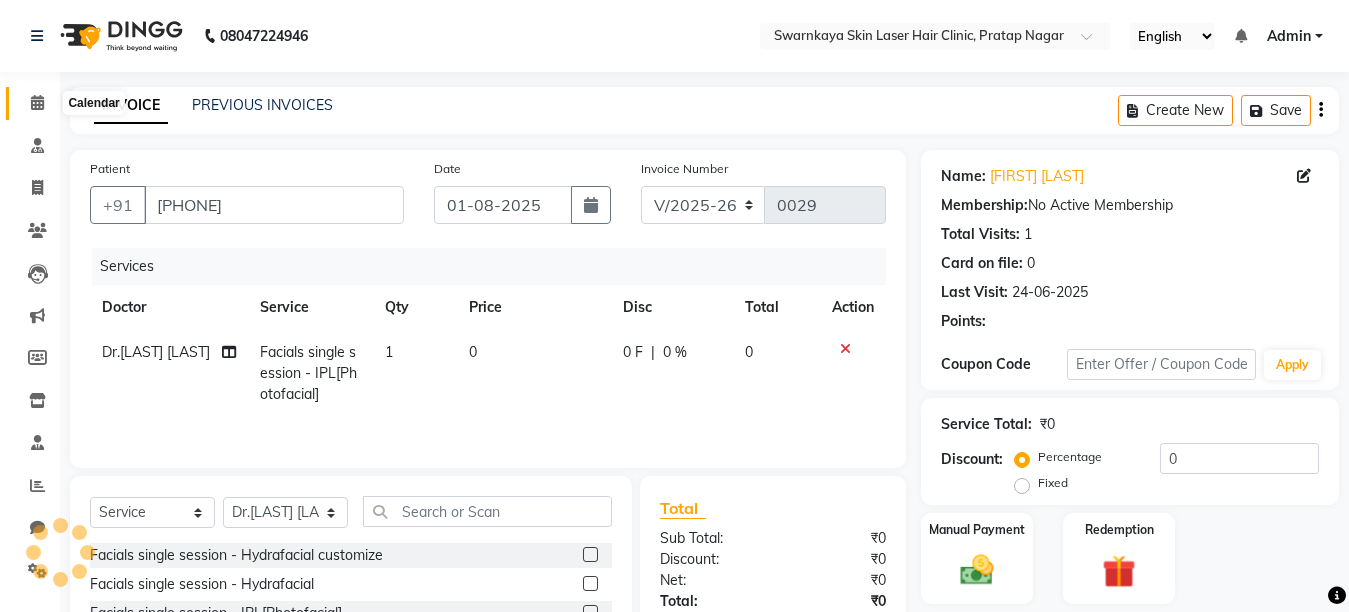 click 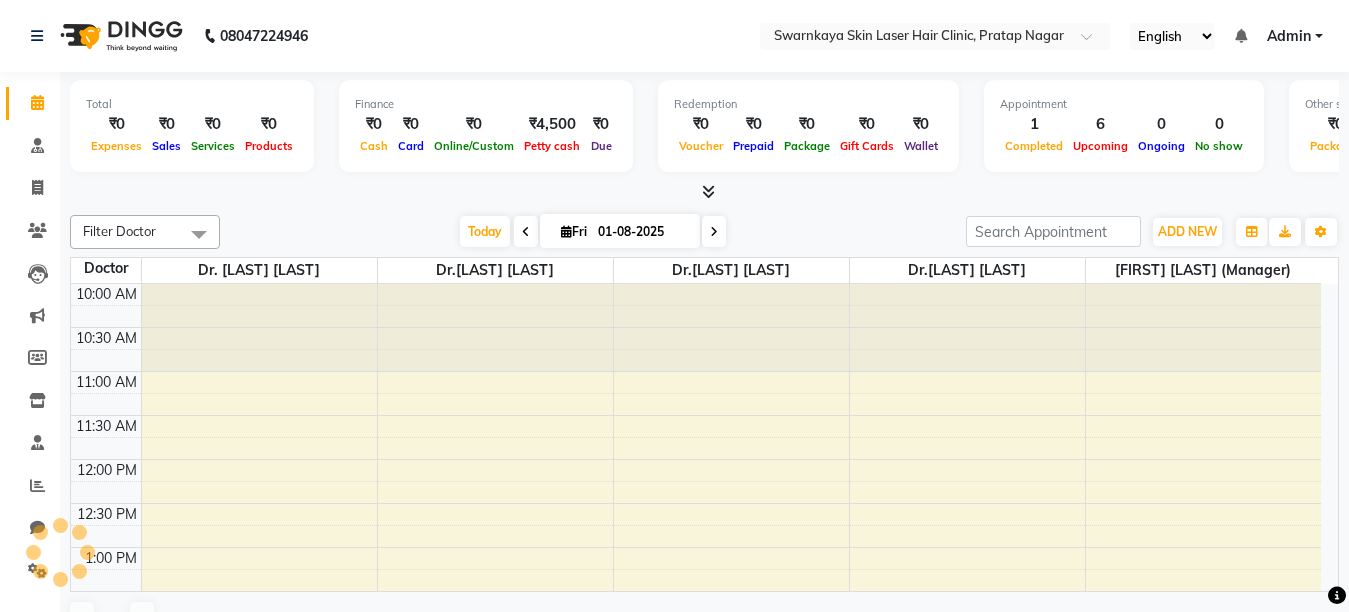 scroll, scrollTop: 0, scrollLeft: 0, axis: both 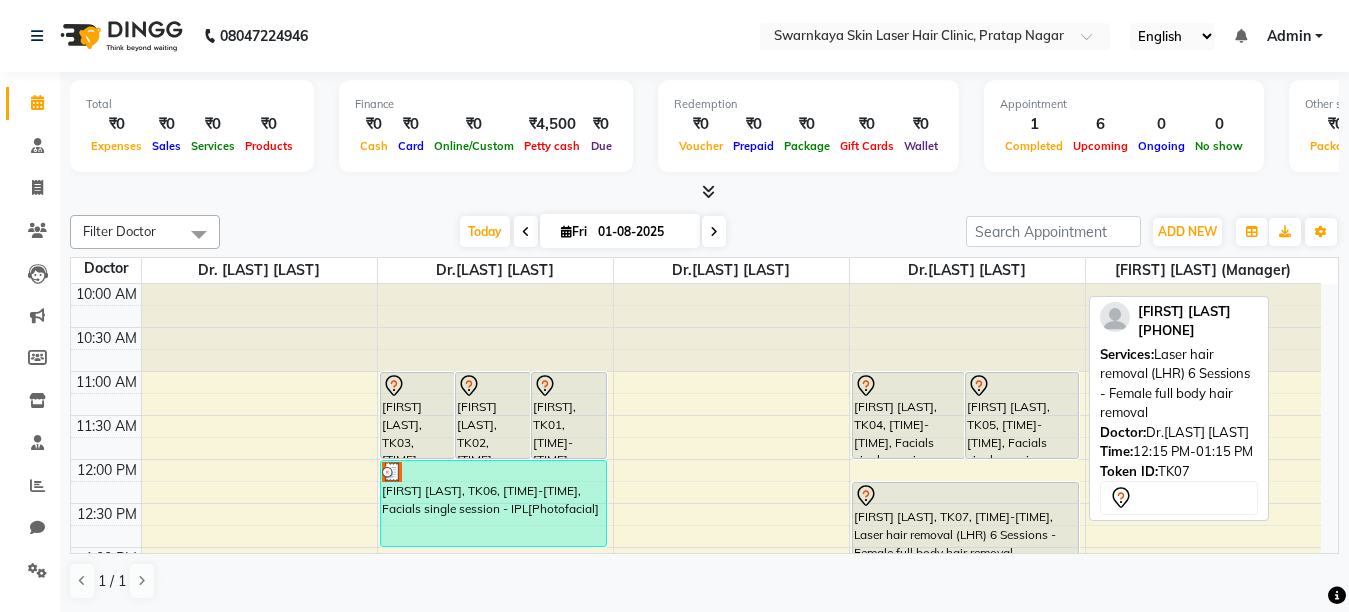 click on "[FIRST] [LAST], TK07, [TIME]-[TIME], Laser hair removal (LHR)
6 Sessions - Female full body hair removal" at bounding box center (965, 525) 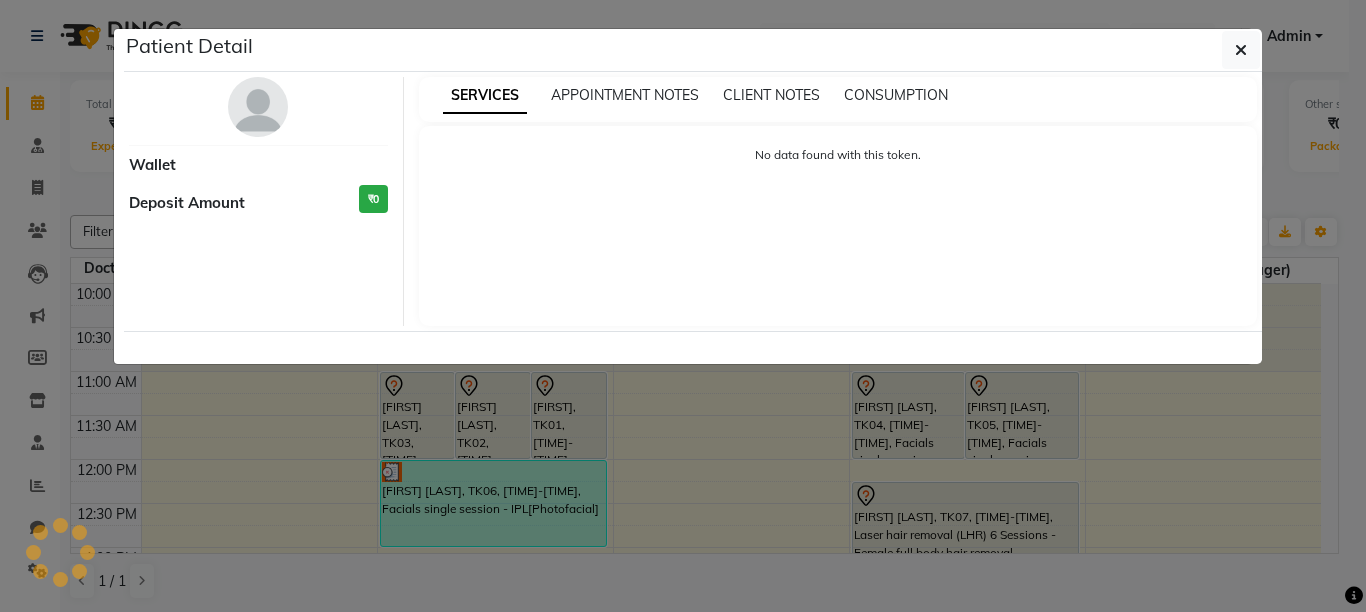 select on "7" 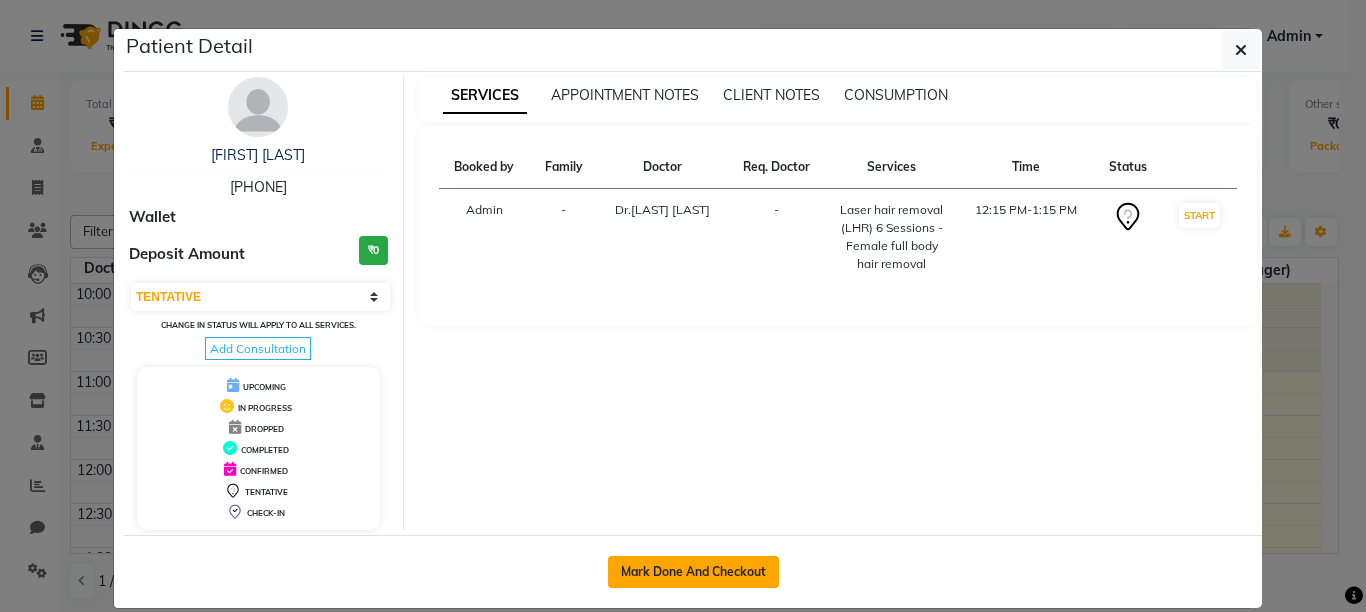 click on "Mark Done And Checkout" 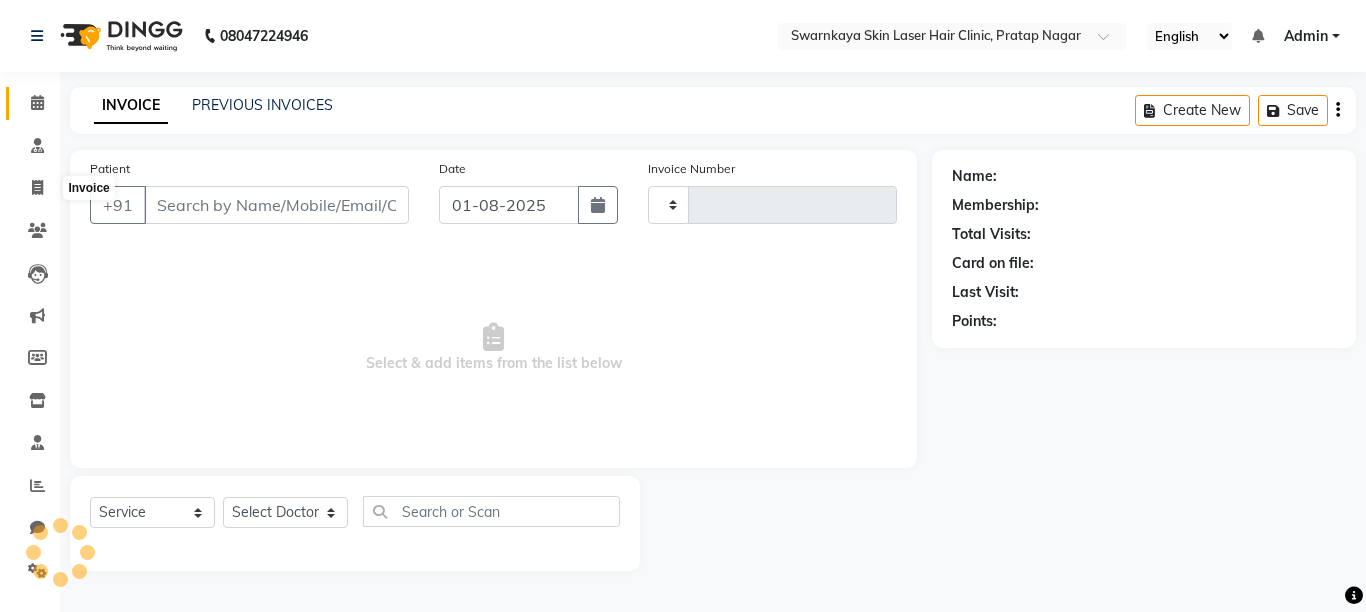 type on "0029" 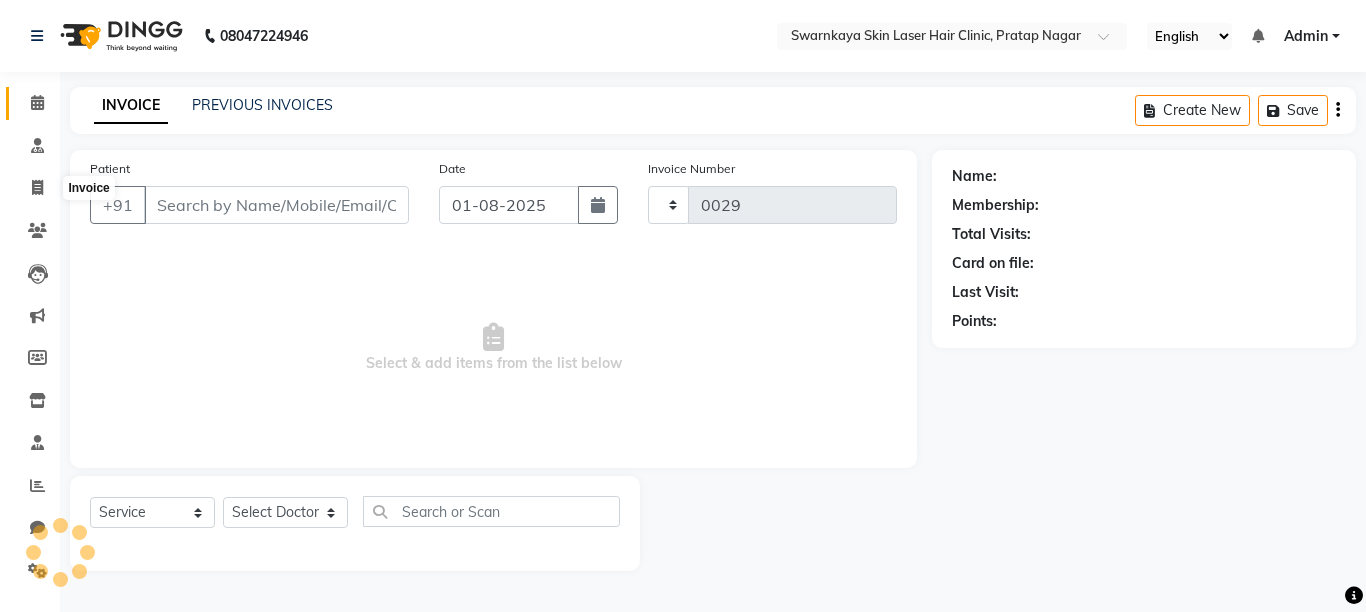select on "8513" 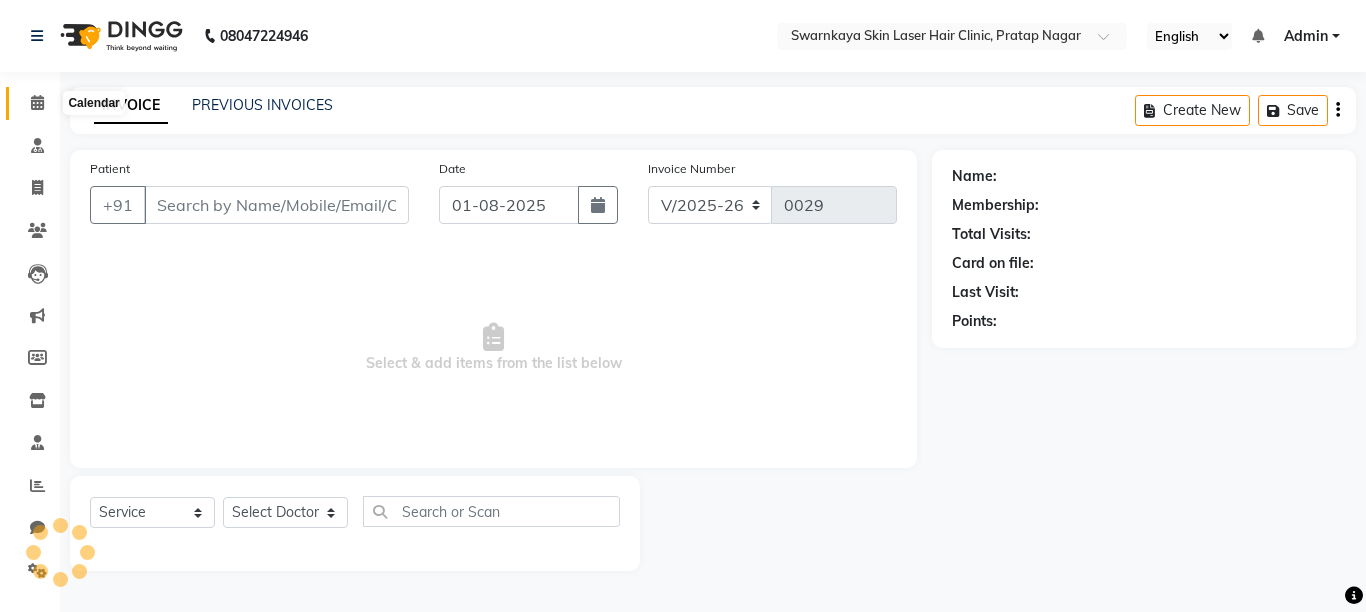 click 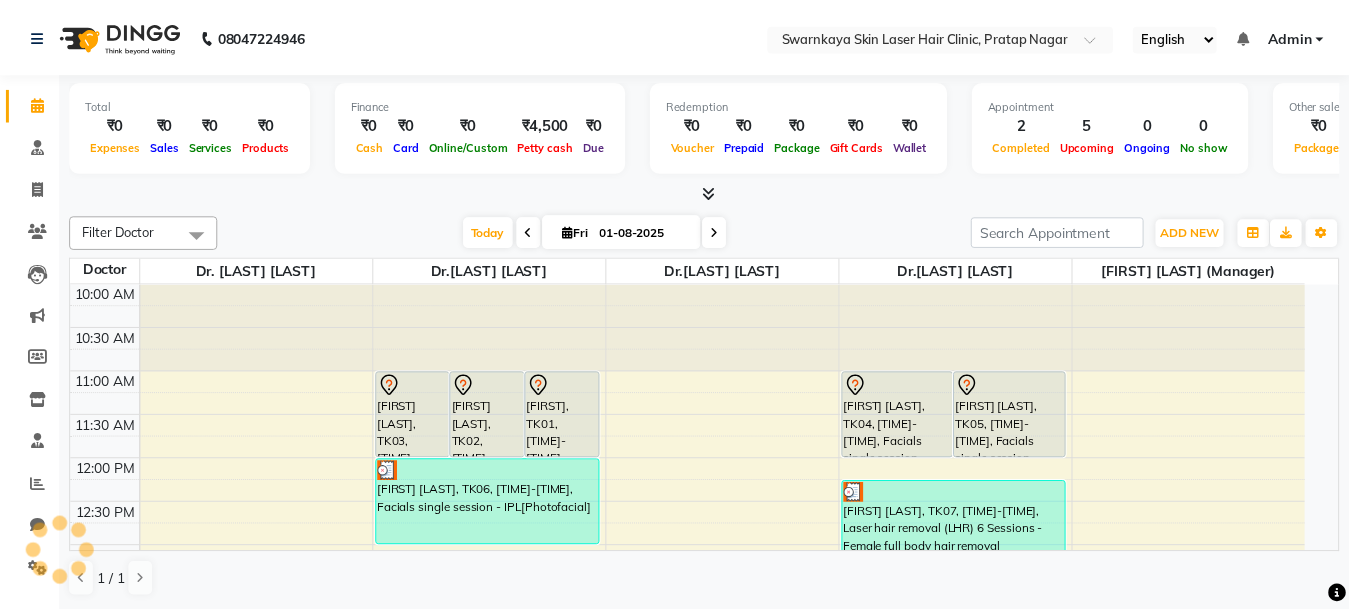 scroll, scrollTop: 0, scrollLeft: 0, axis: both 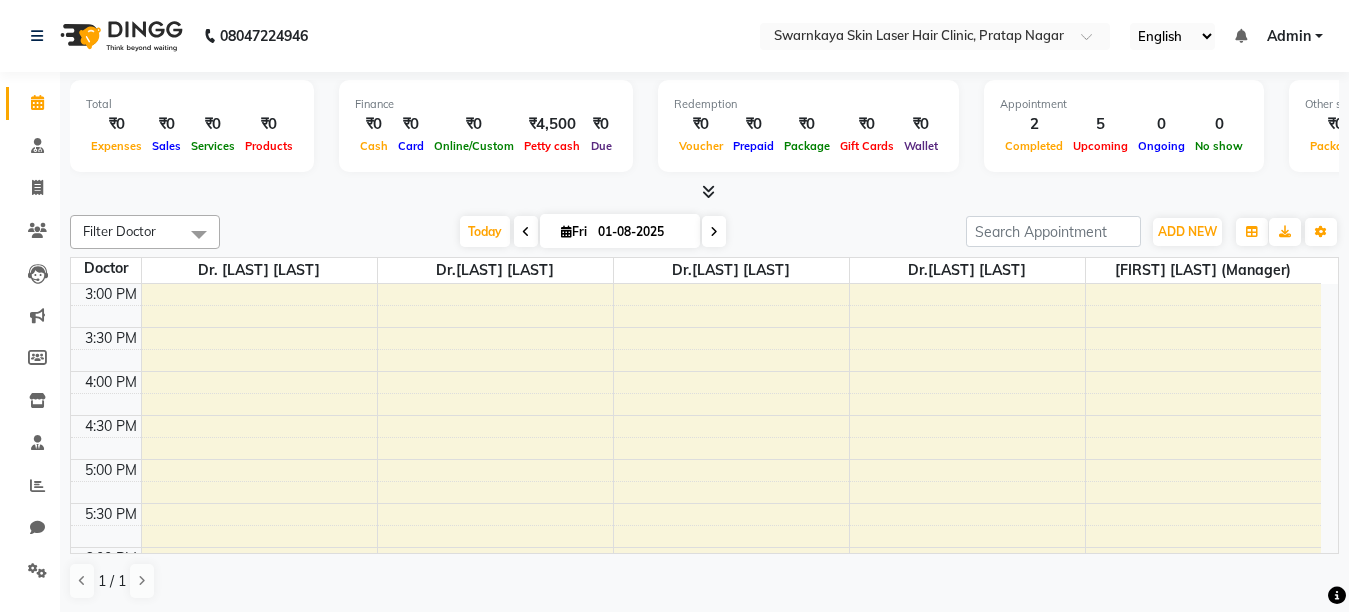 click on "[TIME] [TIME] [TIME] [TIME] [TIME] [TIME] [TIME] [TIME] [TIME] [TIME] [TIME] [TIME] [TIME] [TIME] [TIME] [TIME] [TIME] [TIME] [TIME] [TIME] [TIME] [TIME] [TIME] [FIRST] [LAST], TK03, [TIME]-[TIME], Facial single session - For GLOW[pr.] [FIRST] [LAST], TK02, [TIME]-[TIME], Facials single session - IPL[Photofacial] [FIRST], TK01, [TIME]-[TIME], Facials single session - IPL[Photofacial] [FIRST] [LAST], TK06, [TIME]-[TIME], Facials single session - IPL[Photofacial] [FIRST] [LAST], TK04, [TIME]-[TIME], Facials single session - Hydrafacial customize [FIRST] [LAST], TK05, [TIME]-[TIME], Facials single session - IPL[Photofacial] [FIRST] [LAST], TK07, [TIME]-[TIME], Laser hair removal (LHR)
6 Sessions - Female full body hair removal" at bounding box center [696, 327] 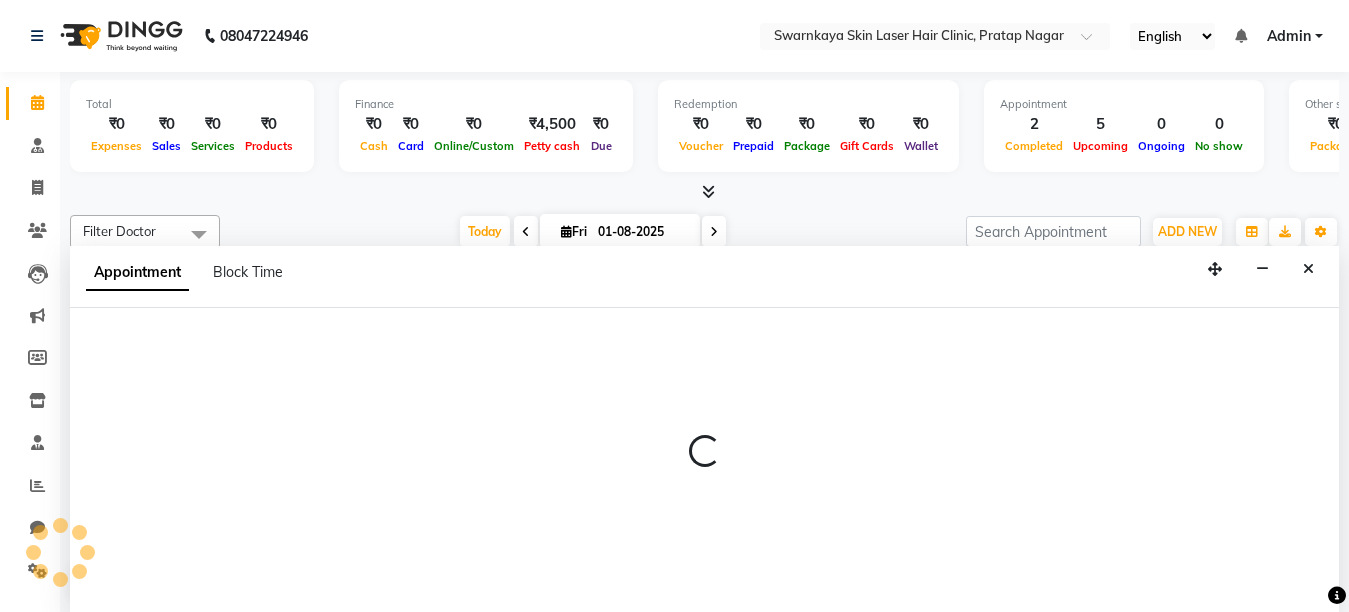 scroll, scrollTop: 1, scrollLeft: 0, axis: vertical 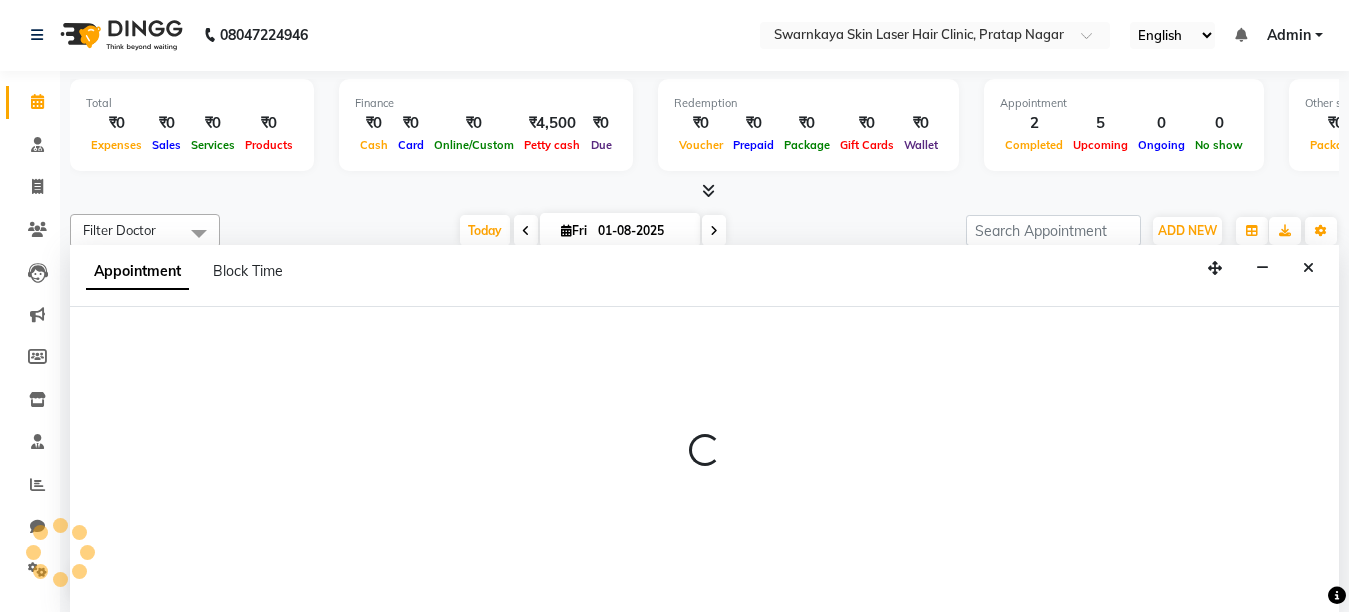 select on "83968" 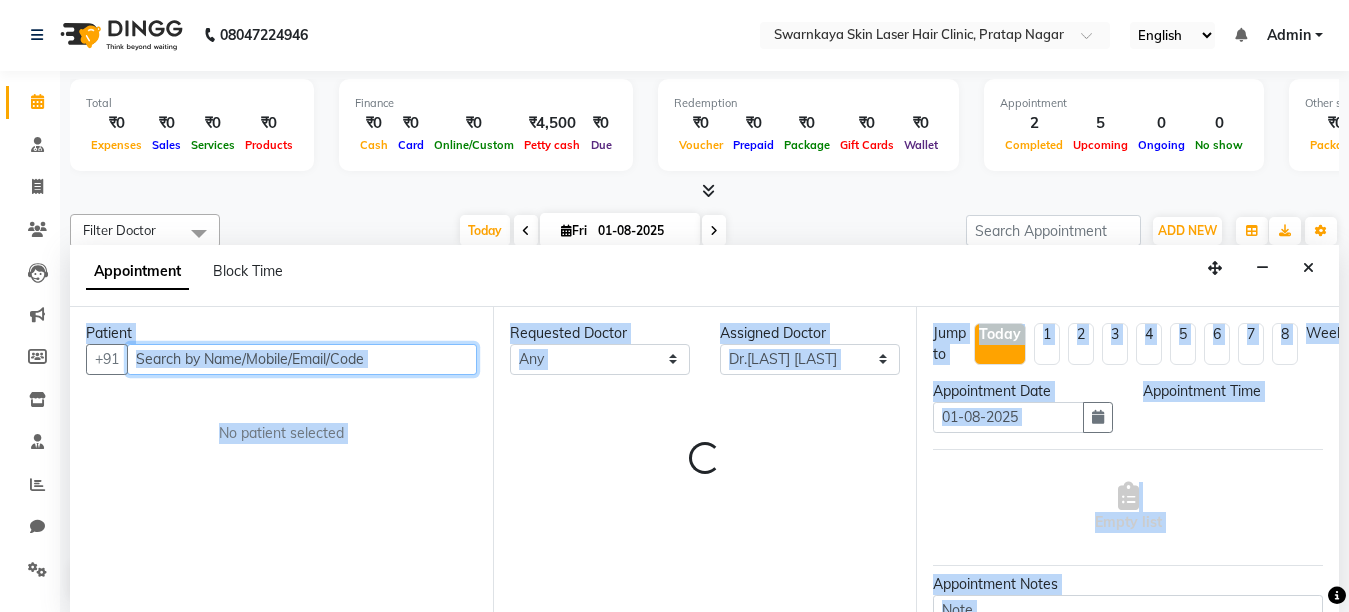 select on "990" 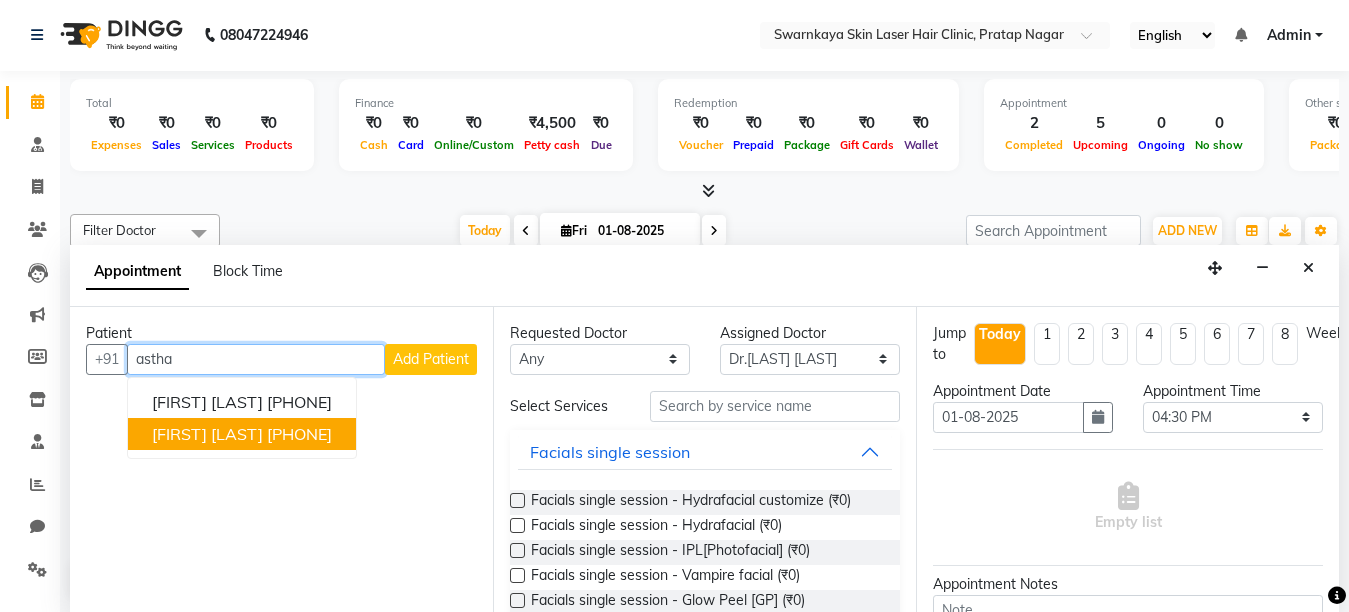 click on "[FIRST] [LAST]" at bounding box center (207, 434) 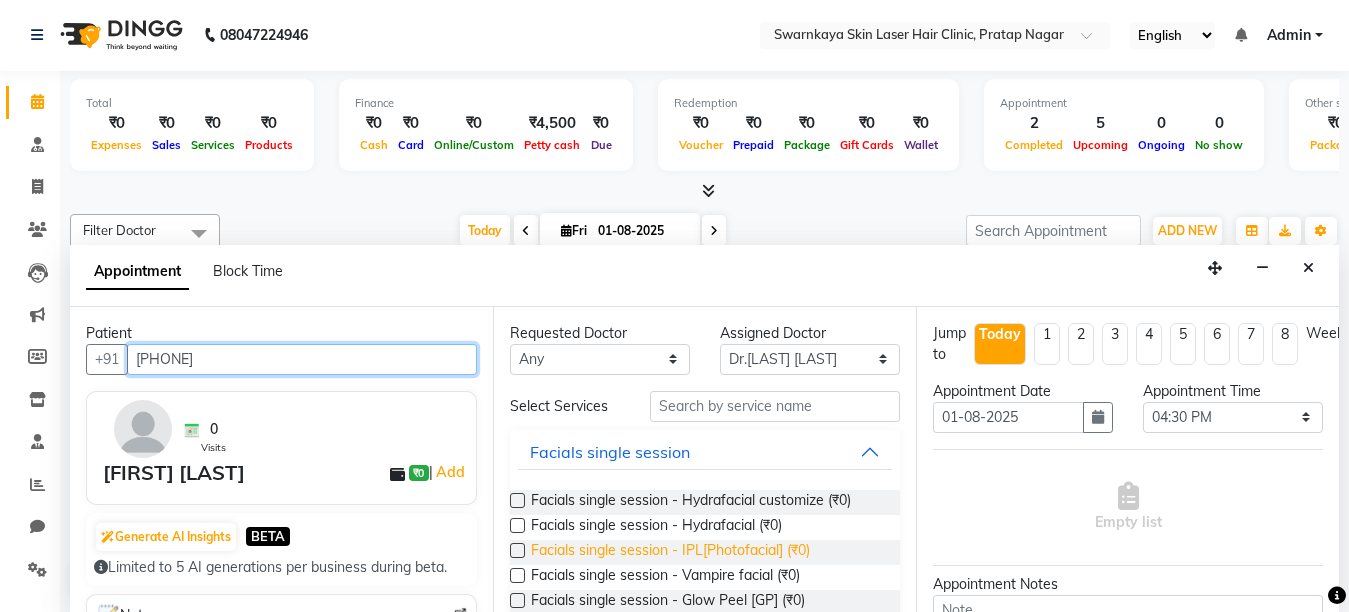 type on "[PHONE]" 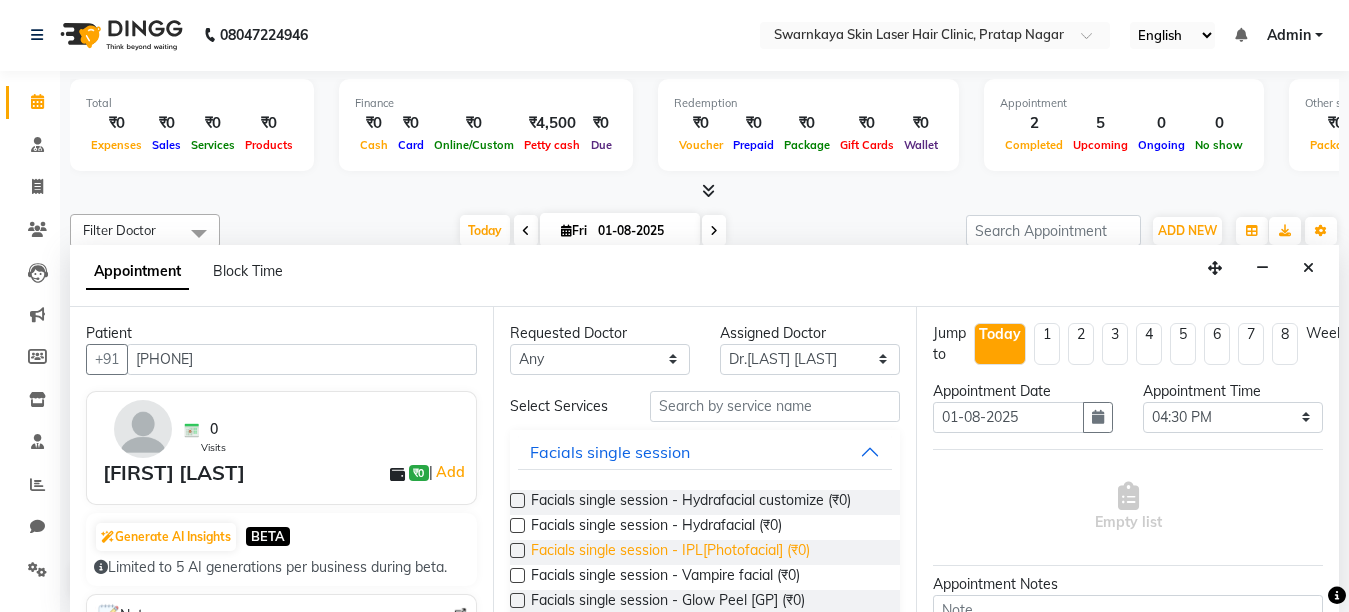 click on "Facials single session - IPL[Photofacial] (₹0)" at bounding box center [670, 552] 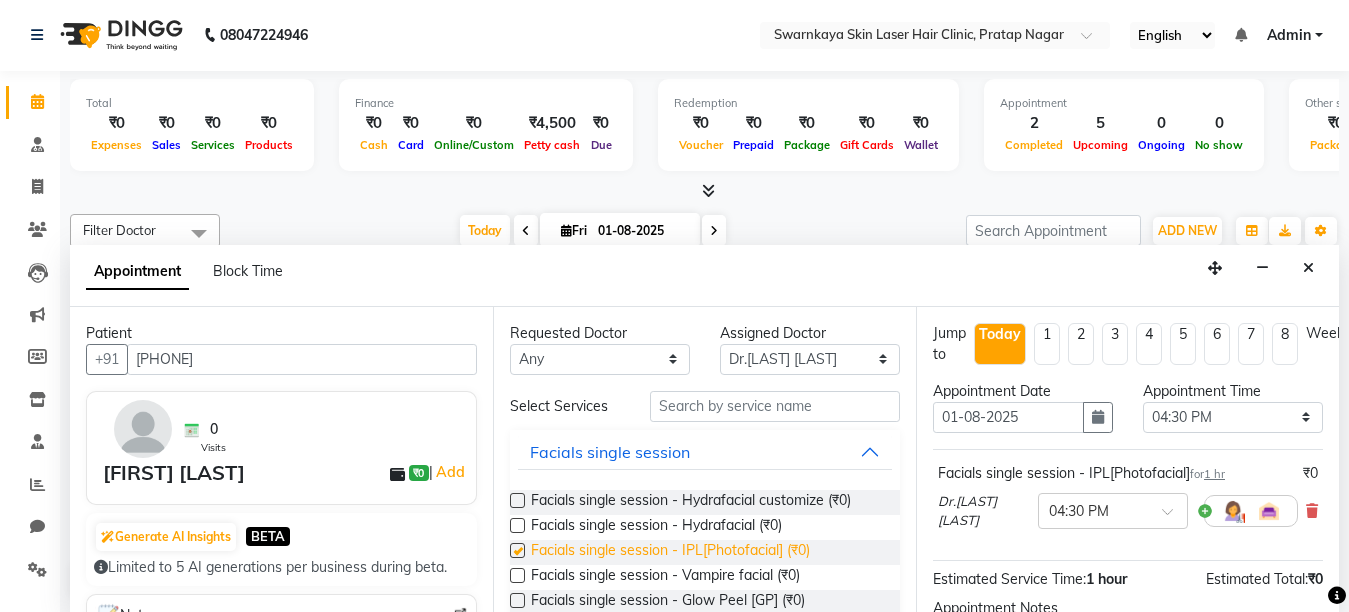 checkbox on "false" 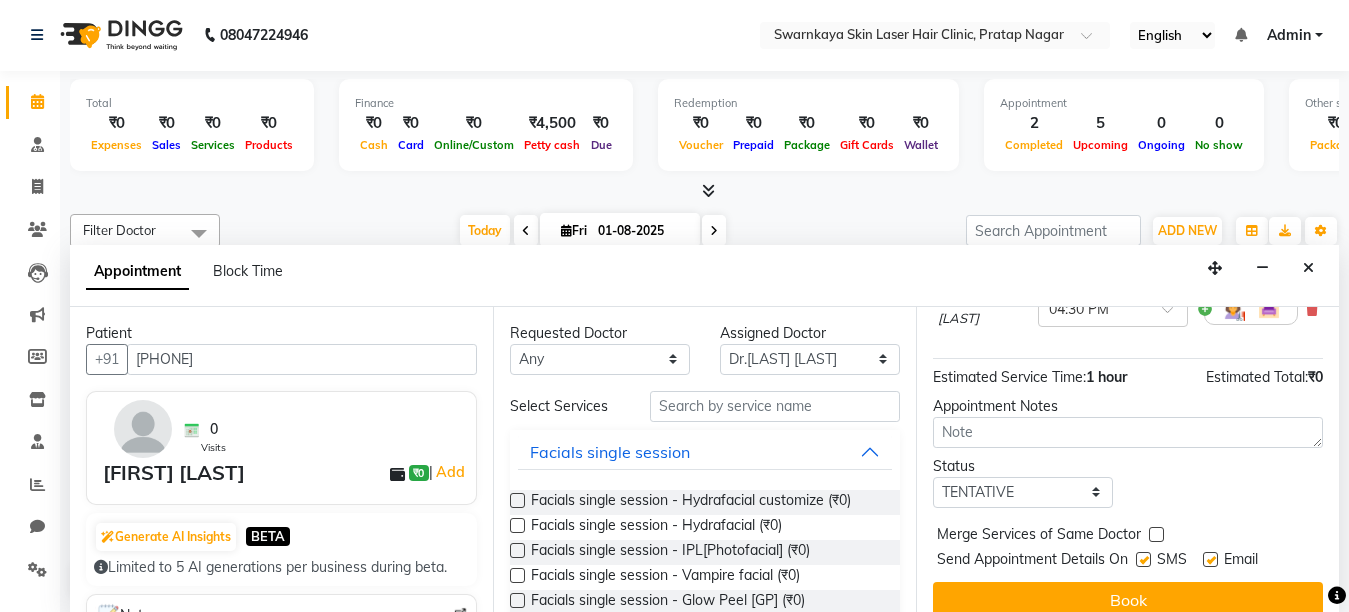 scroll, scrollTop: 241, scrollLeft: 0, axis: vertical 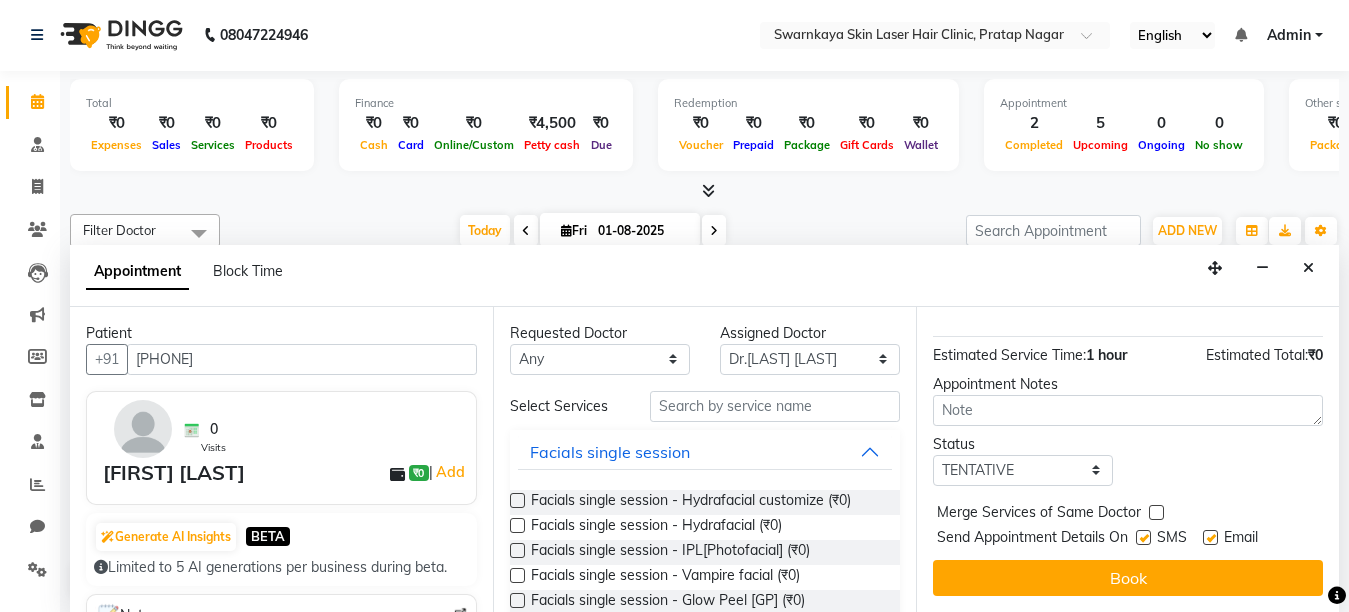 click at bounding box center (1210, 537) 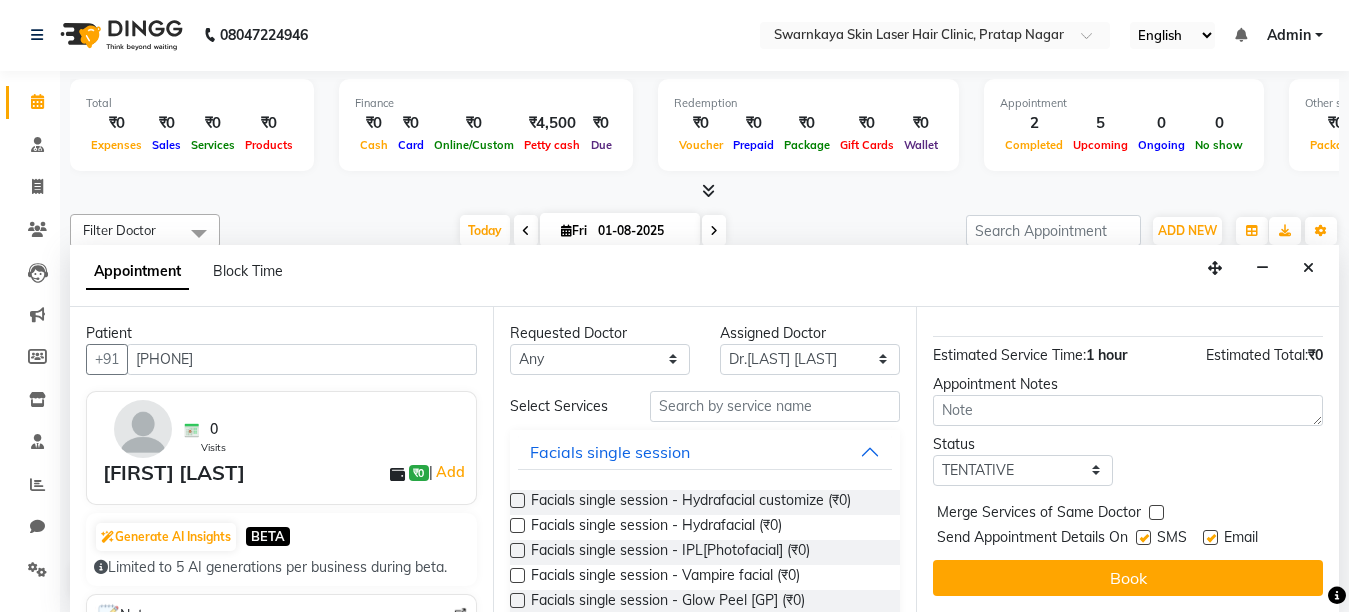 click at bounding box center (1209, 539) 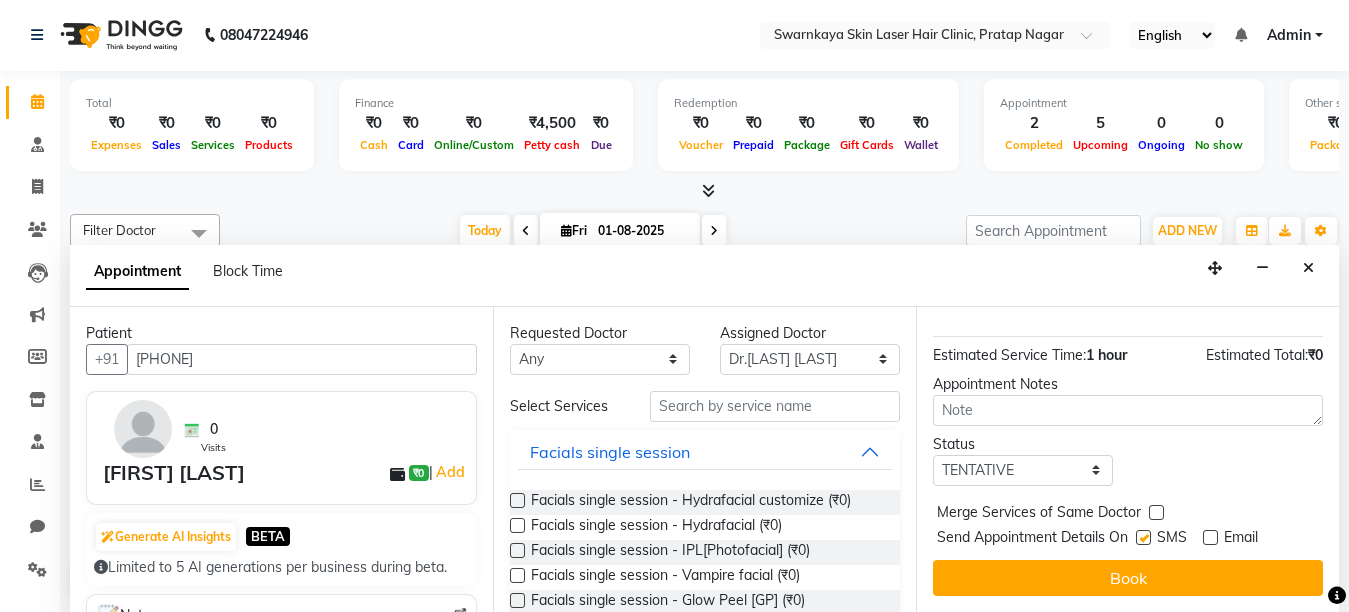 click at bounding box center (1143, 537) 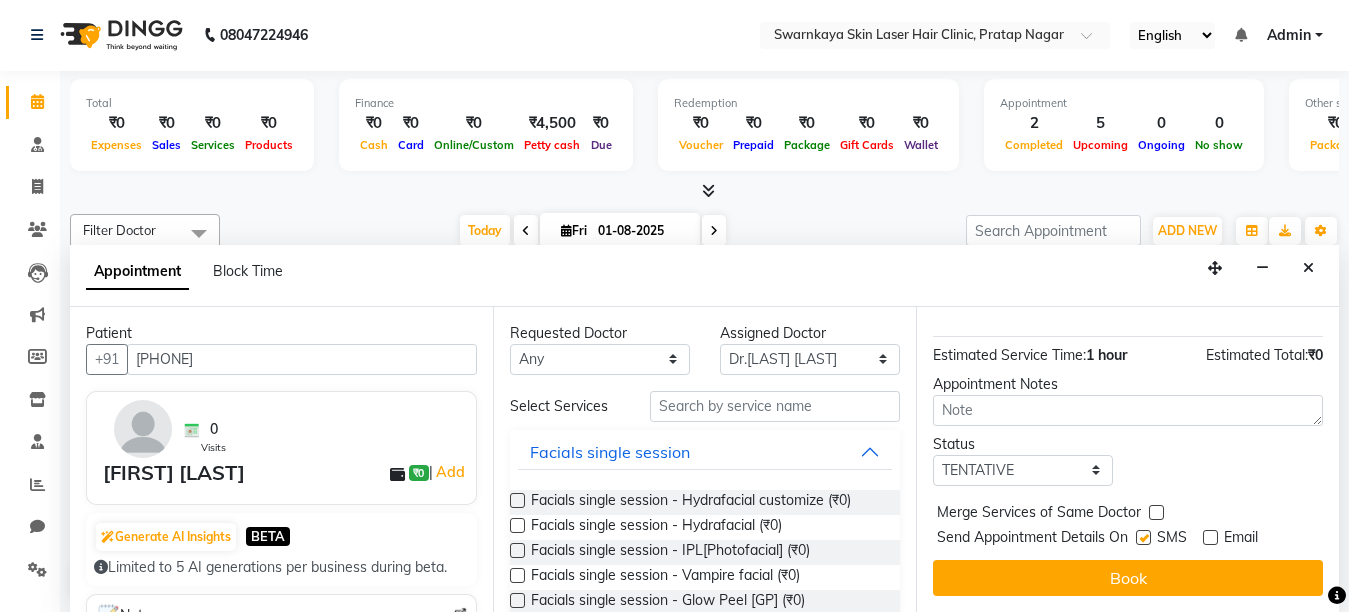 click at bounding box center [1142, 539] 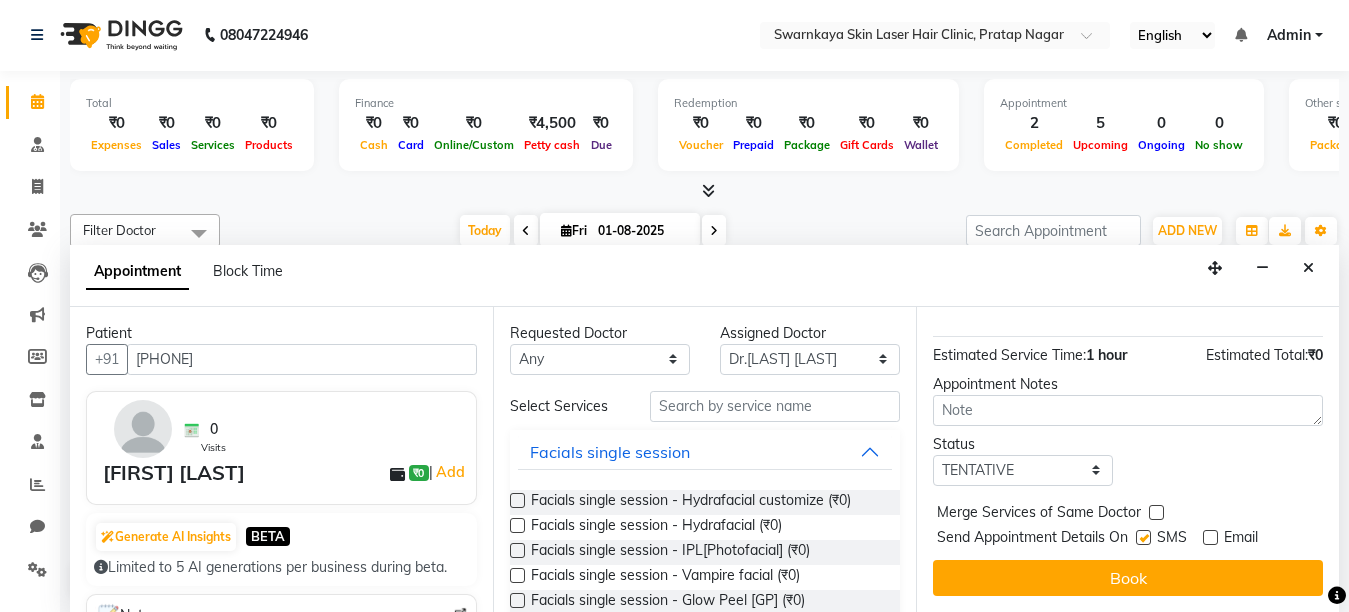 checkbox on "false" 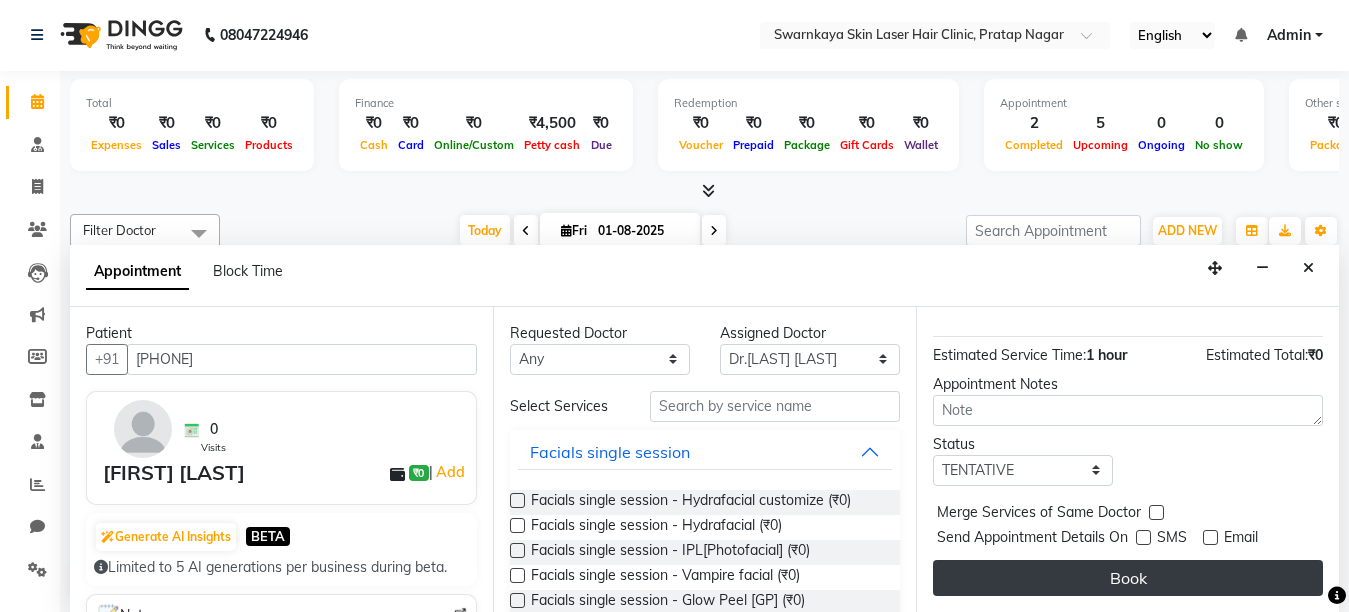 click on "Book" at bounding box center (1128, 578) 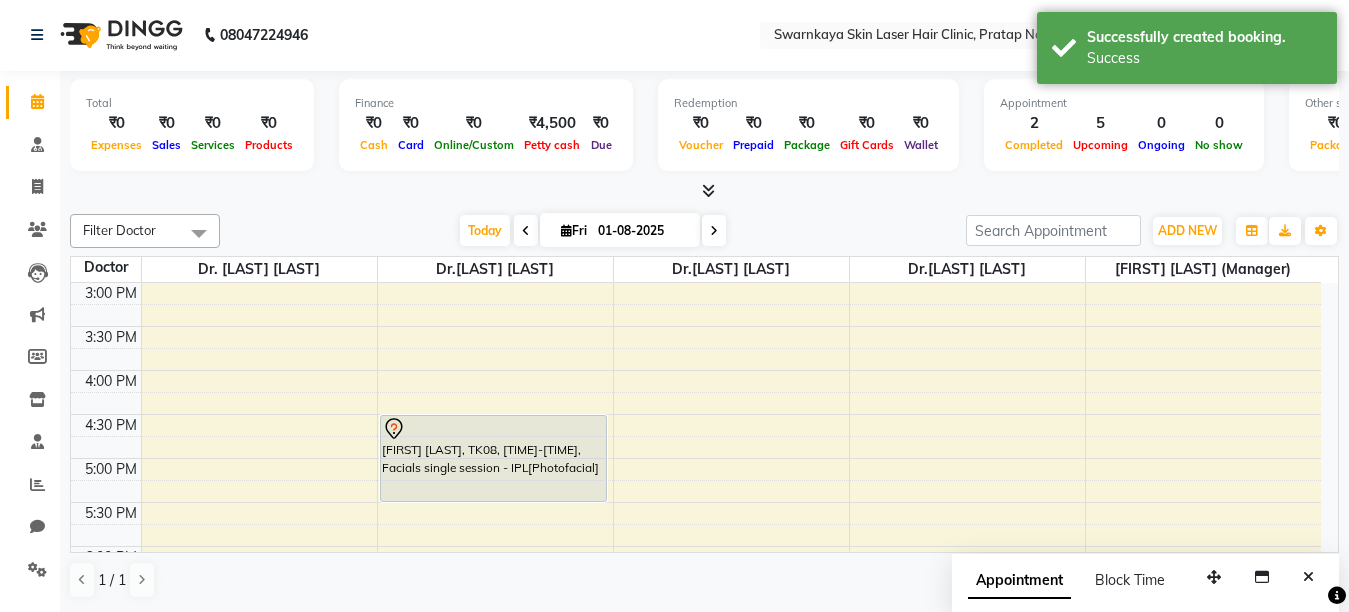 scroll, scrollTop: 0, scrollLeft: 0, axis: both 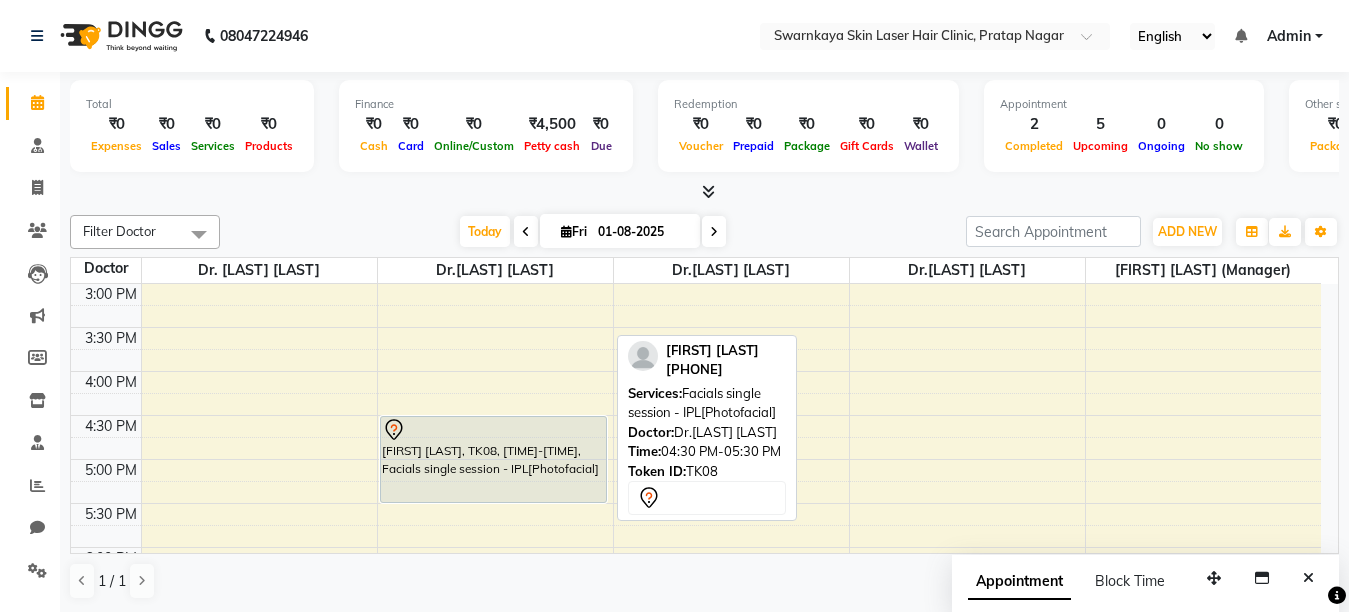 click at bounding box center [493, 430] 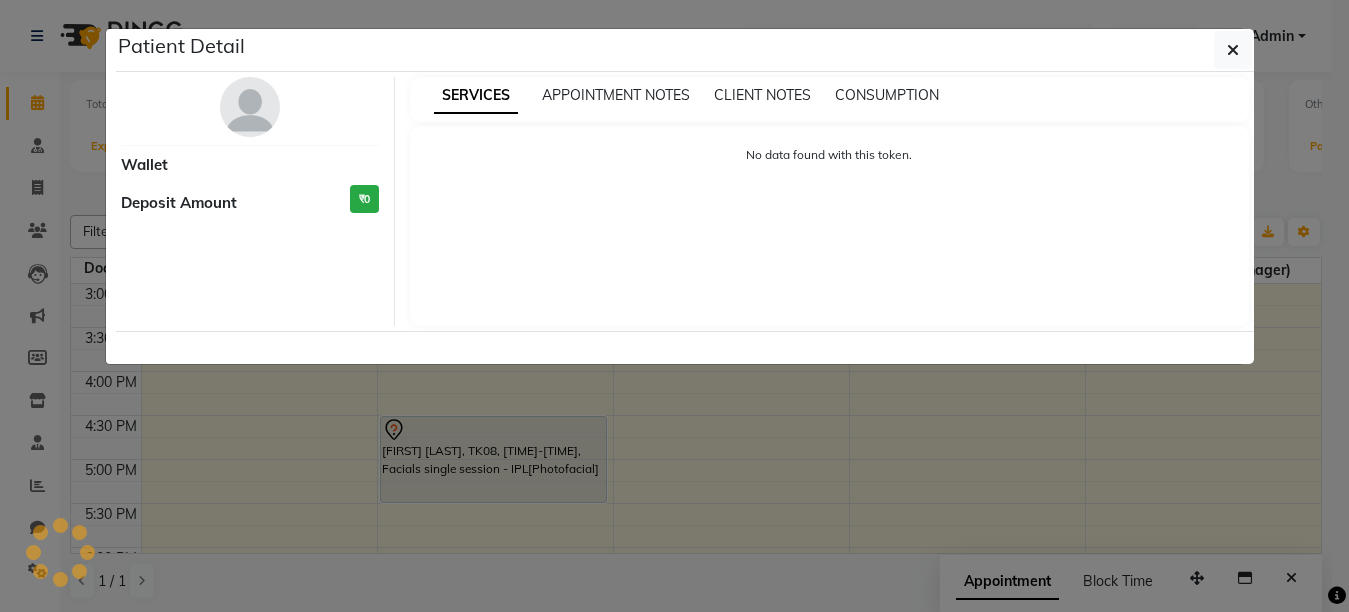 select on "7" 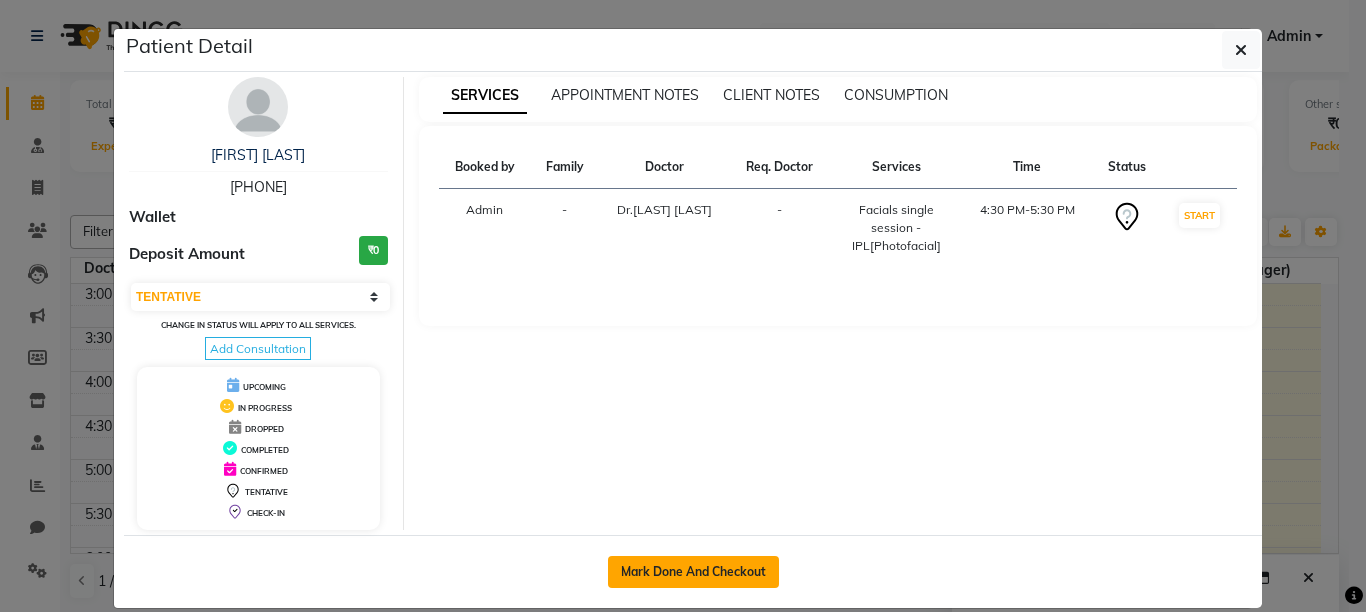 click on "Mark Done And Checkout" 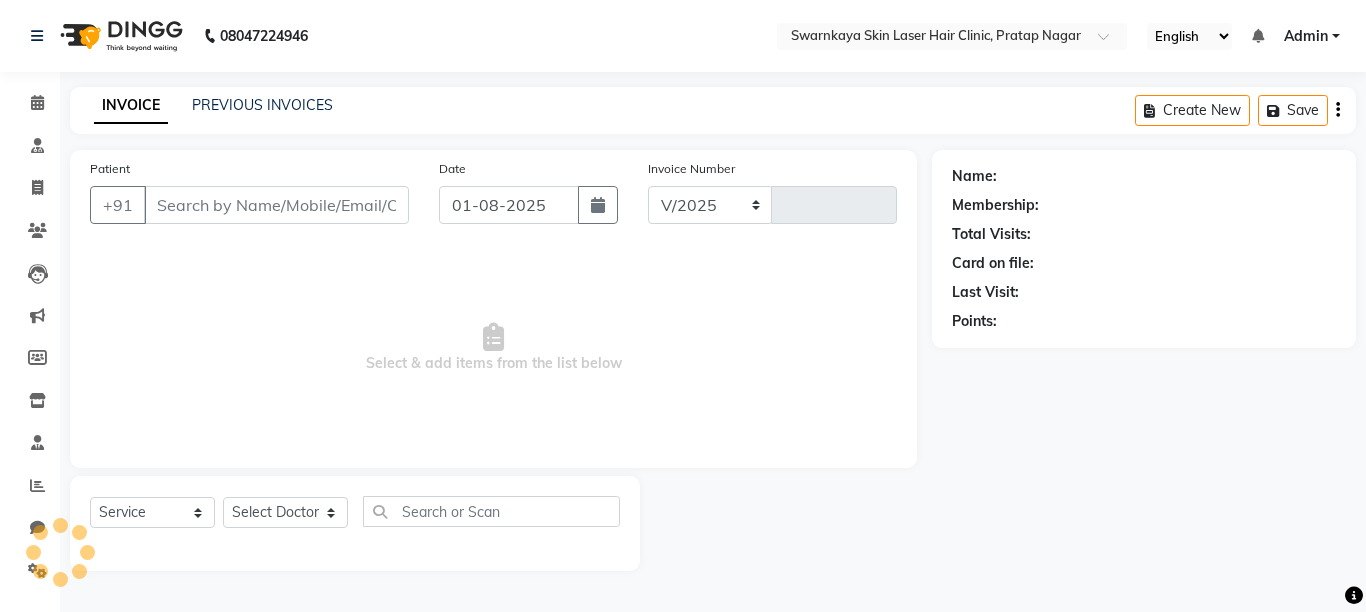 select on "8513" 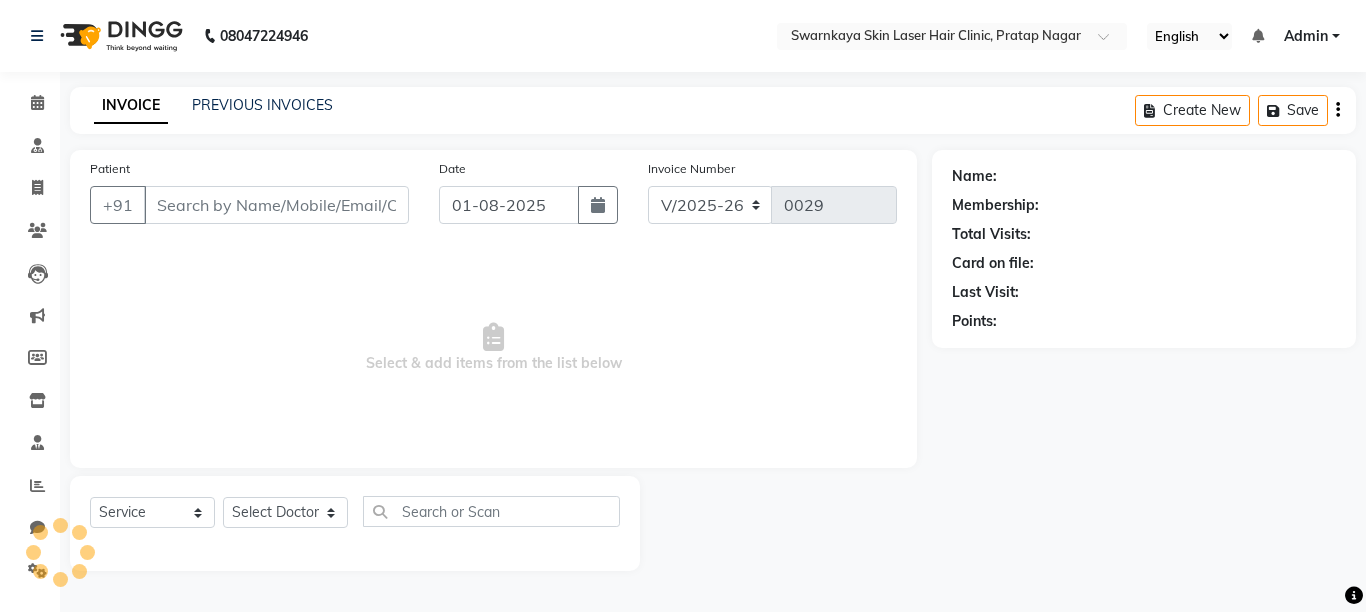 type on "[PHONE]" 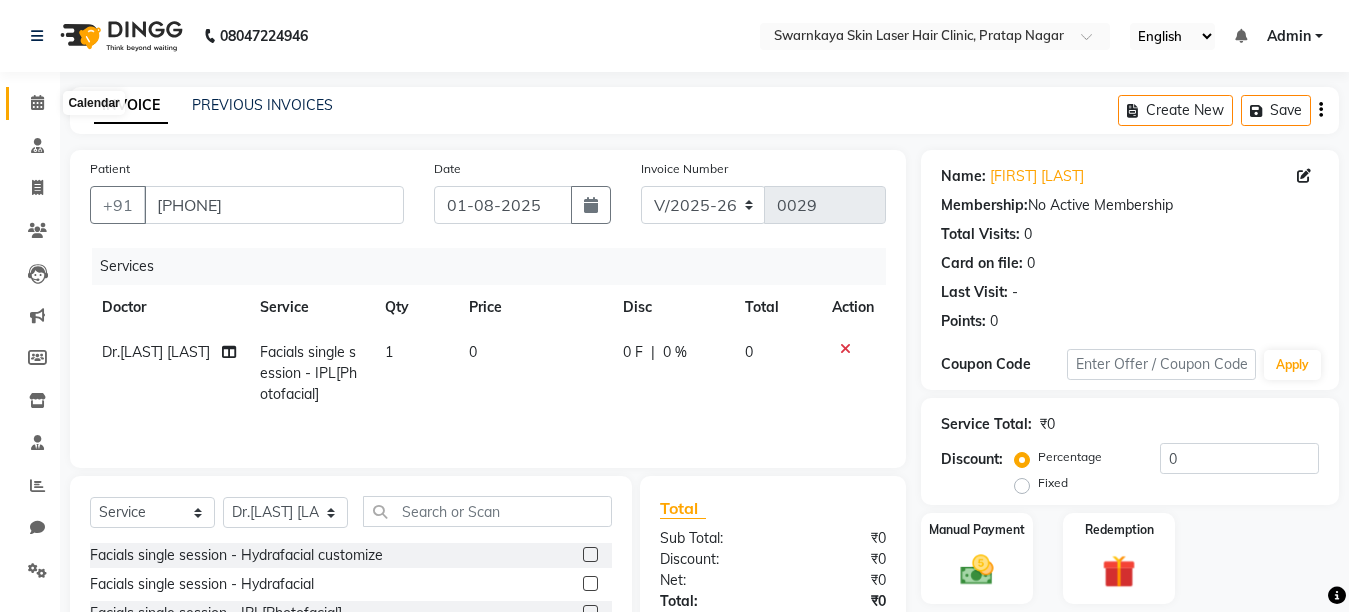 click 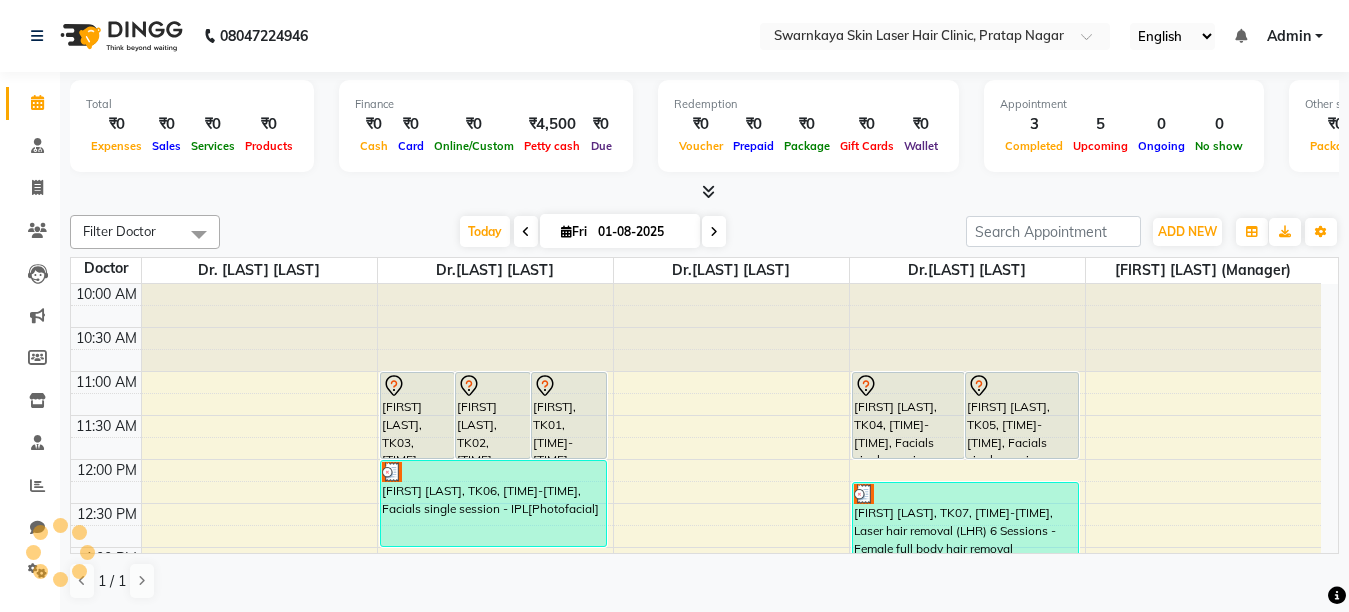 scroll, scrollTop: 0, scrollLeft: 0, axis: both 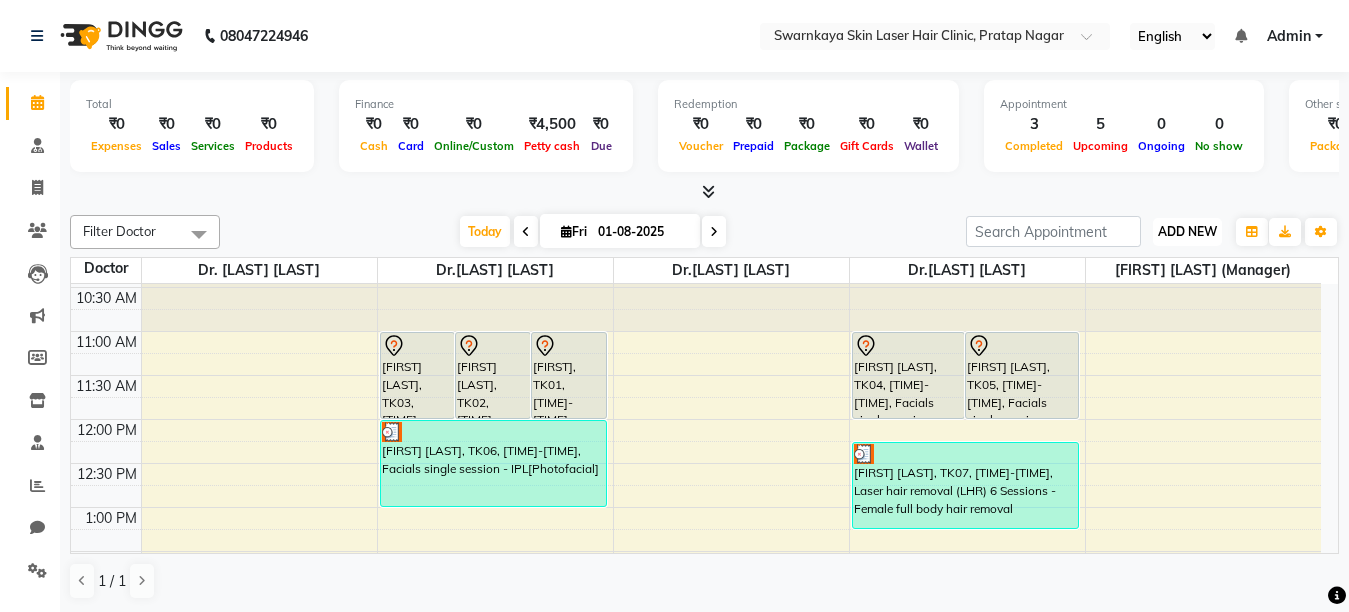 click on "ADD NEW" at bounding box center (1187, 231) 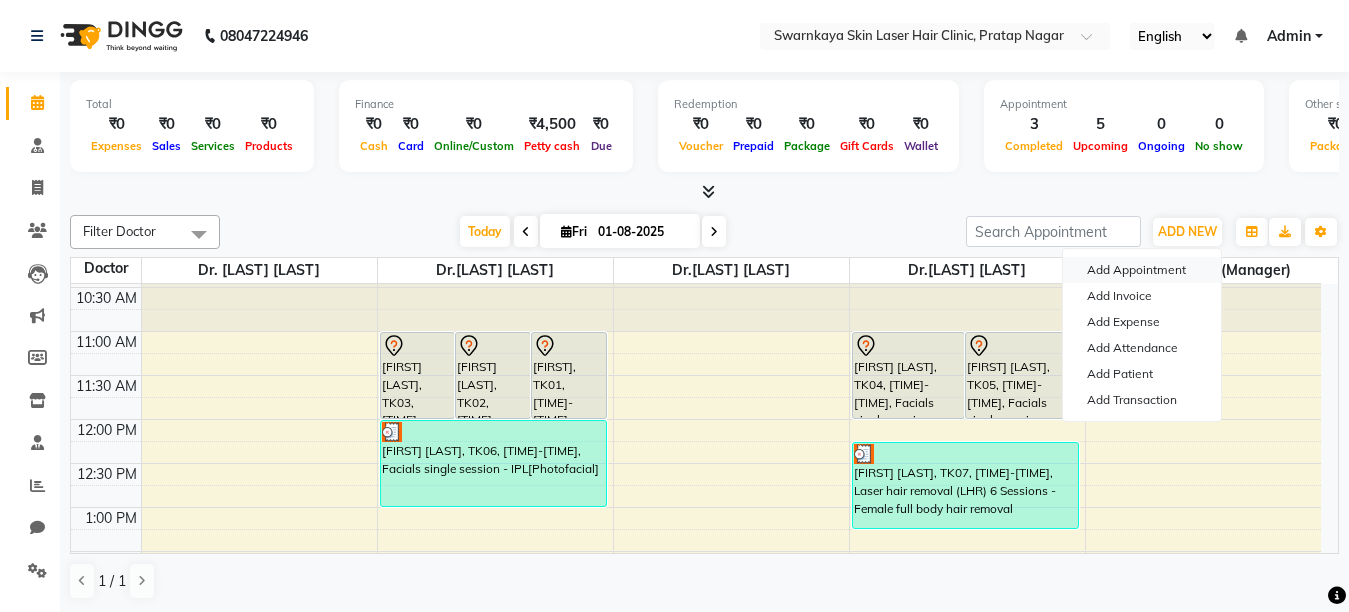 click on "Add Appointment" at bounding box center [1142, 270] 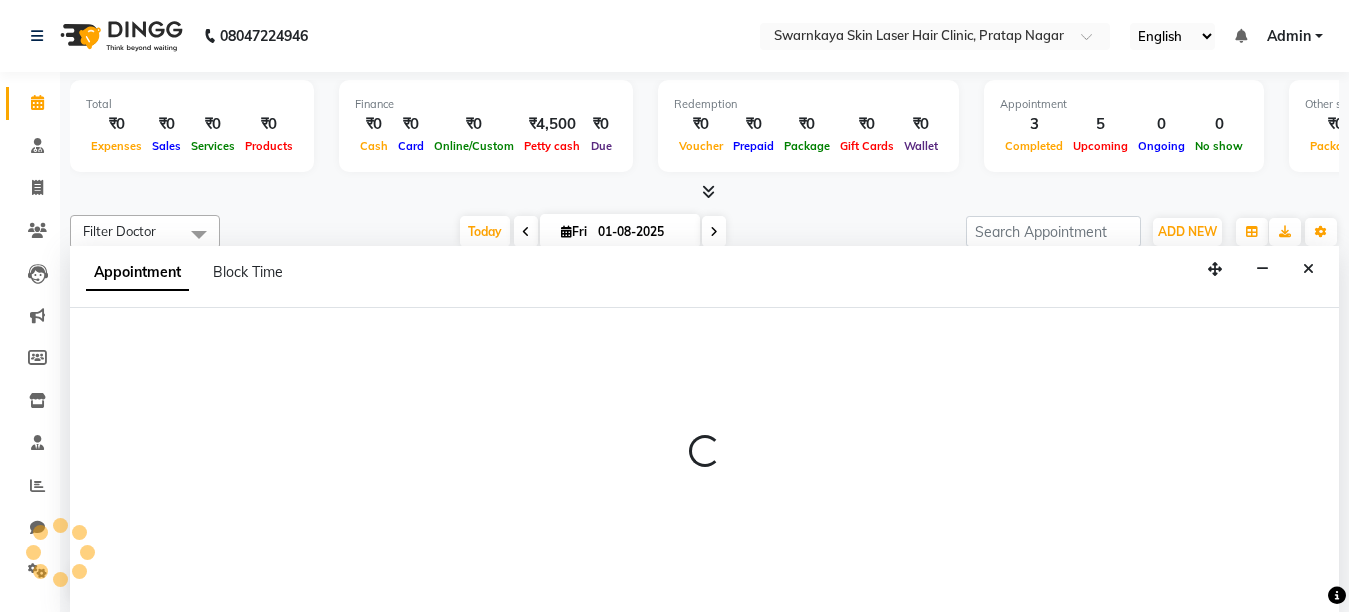 select on "tentative" 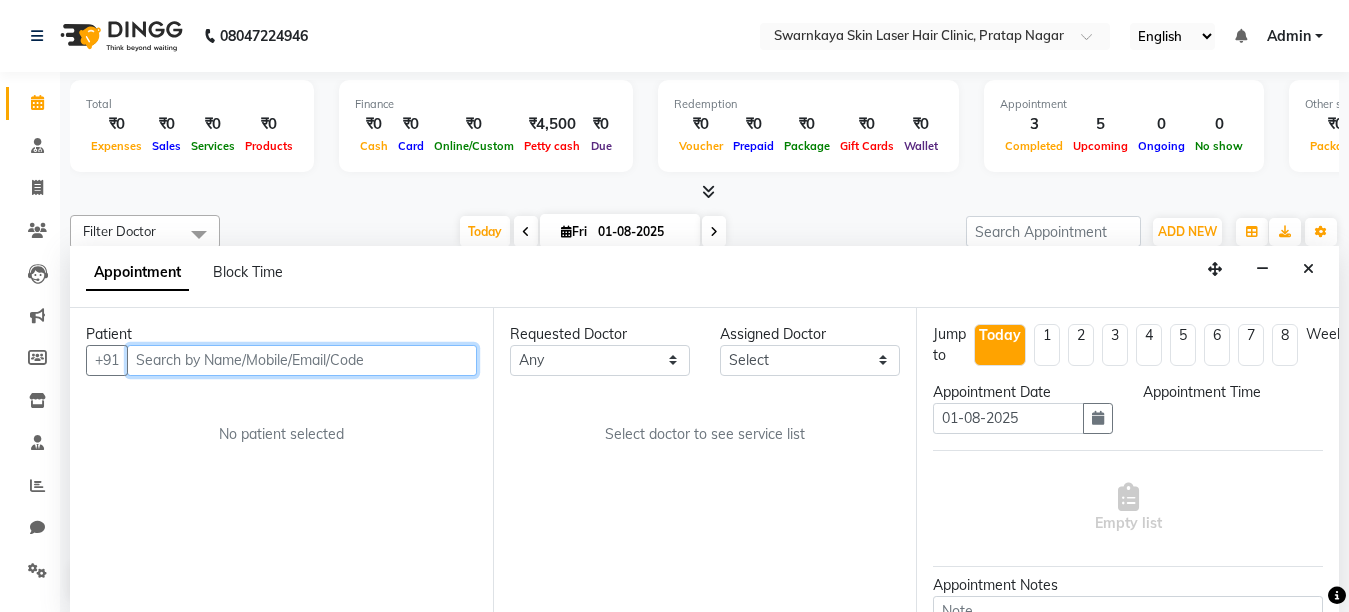 select on "660" 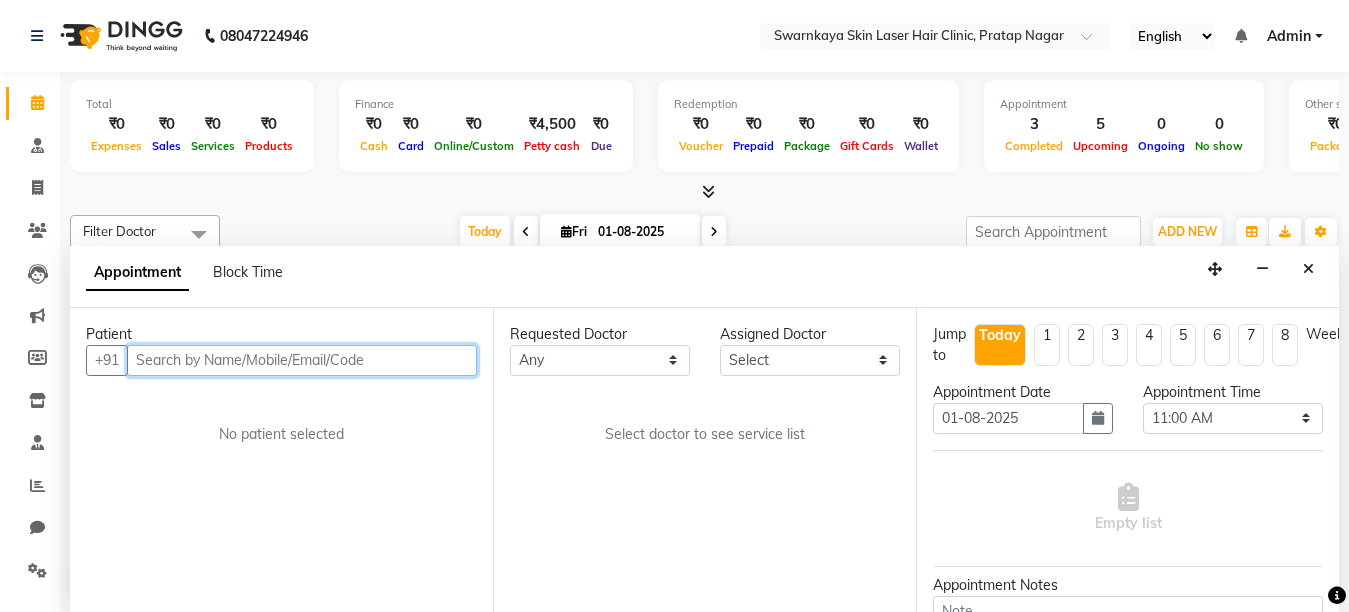 scroll, scrollTop: 1, scrollLeft: 0, axis: vertical 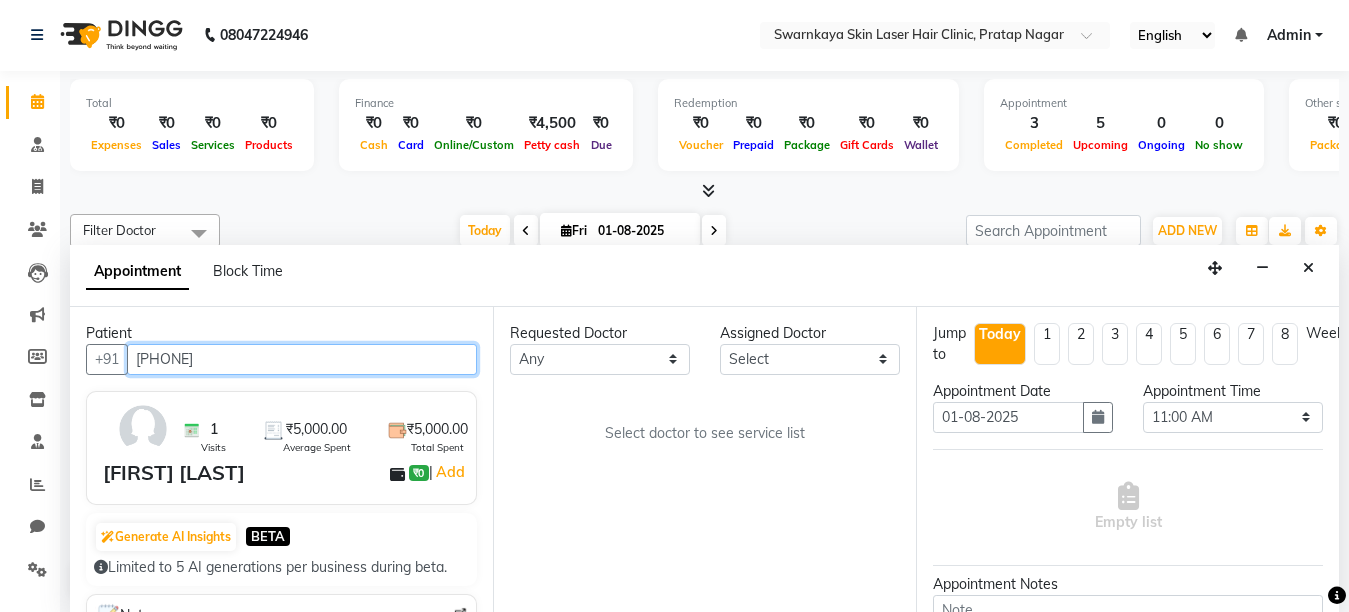 type on "[PHONE]" 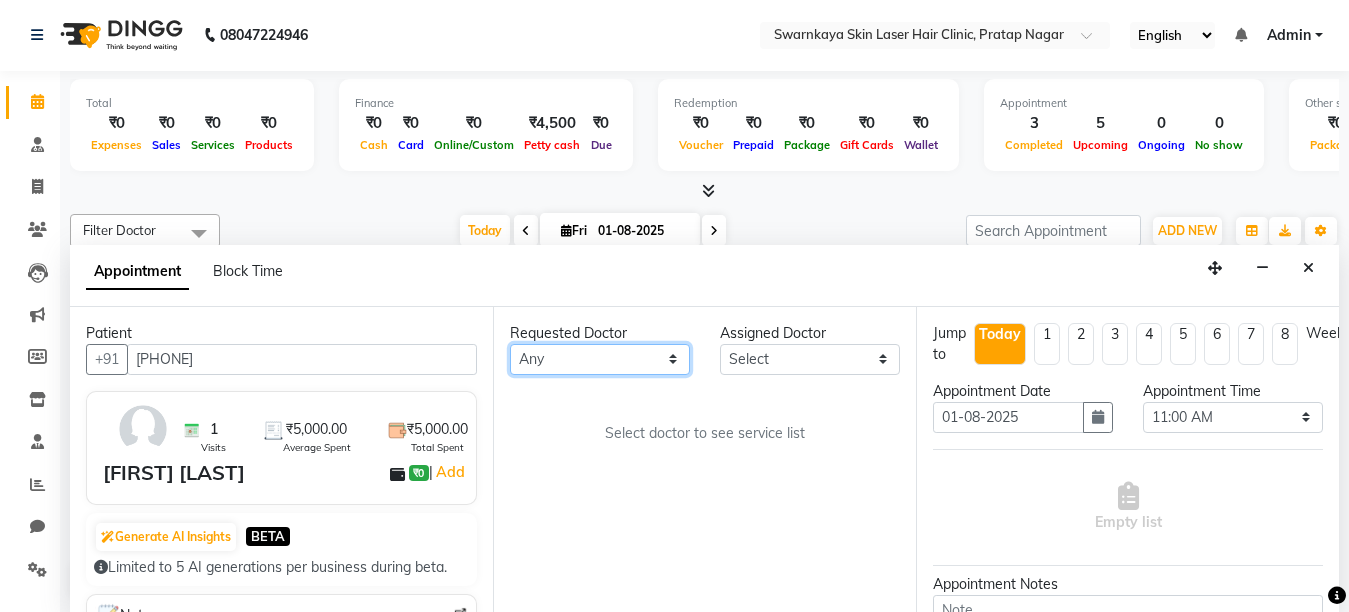 click on "Any Dr.[LAST] [LAST] Dr.[LAST] [LAST] Dr.[LAST] [LAST] Dr. [LAST] [LAST] [FIRST] [LAST] (Manager)" at bounding box center (600, 359) 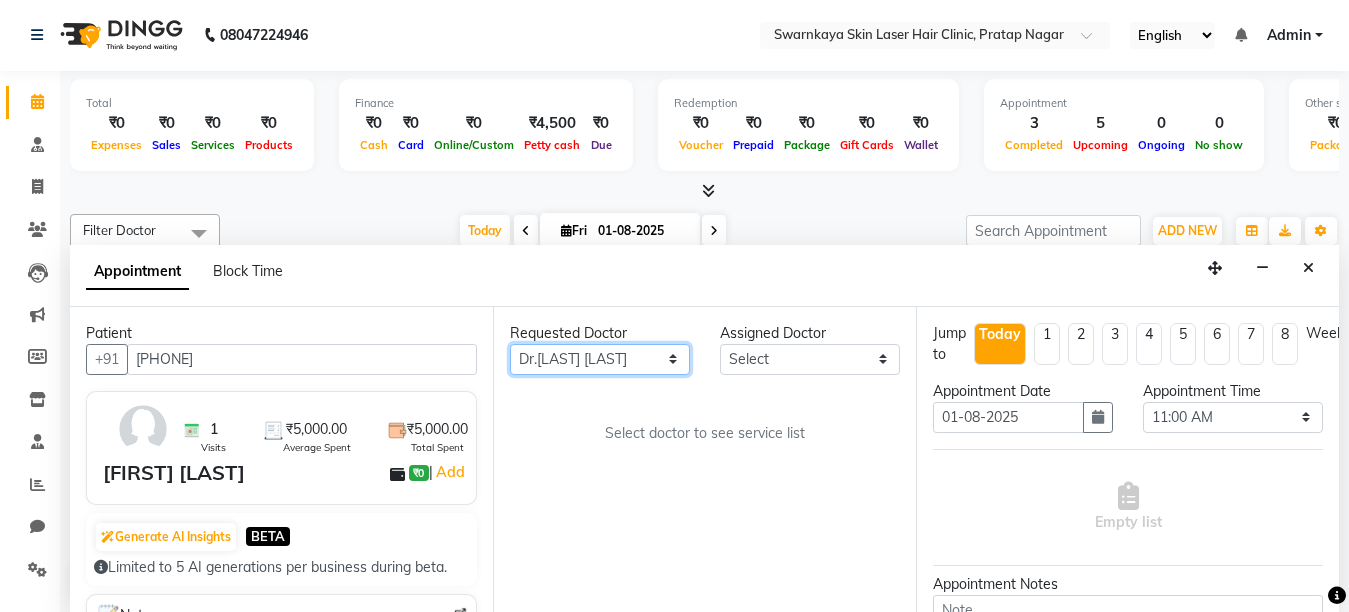 click on "Any Dr.[LAST] [LAST] Dr.[LAST] [LAST] Dr.[LAST] [LAST] Dr. [LAST] [LAST] [FIRST] [LAST] (Manager)" at bounding box center (600, 359) 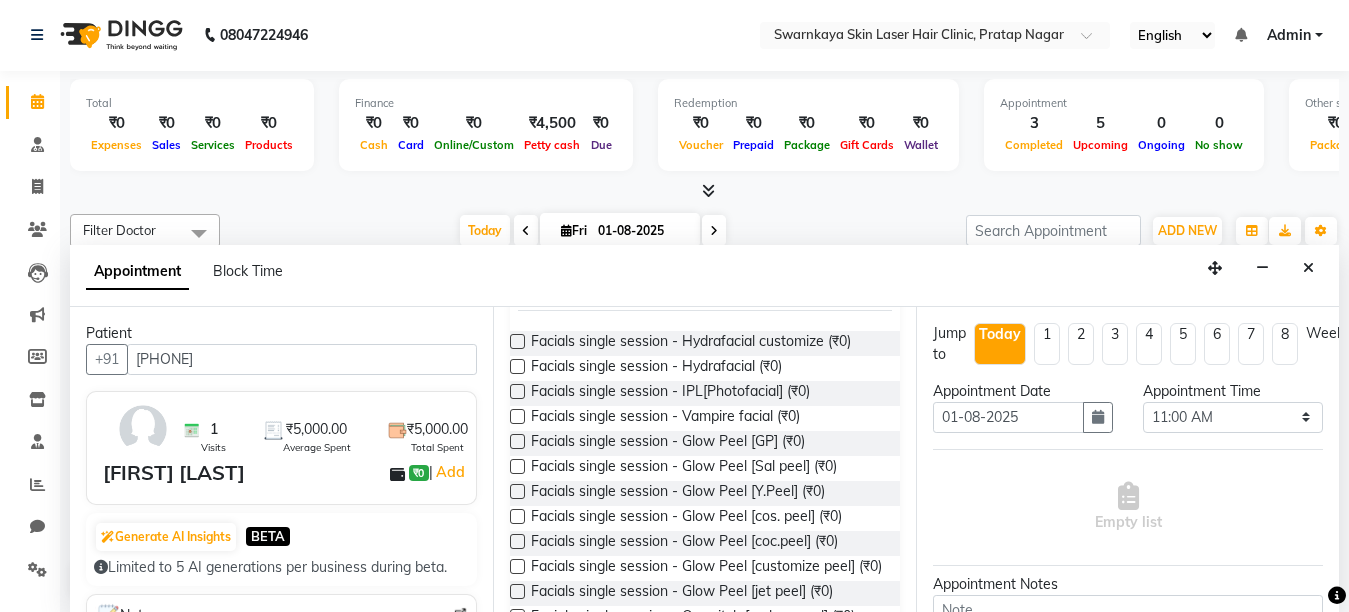 scroll, scrollTop: 200, scrollLeft: 0, axis: vertical 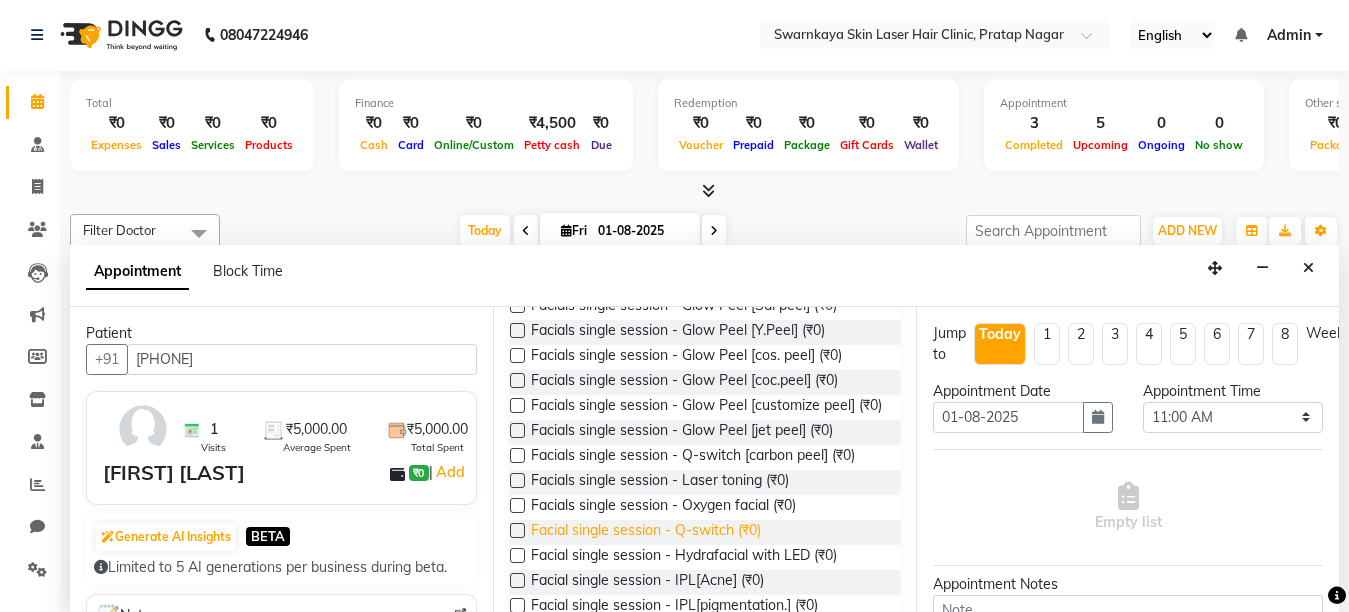 click on "Facial single session - Q-switch  (₹0)" at bounding box center (646, 532) 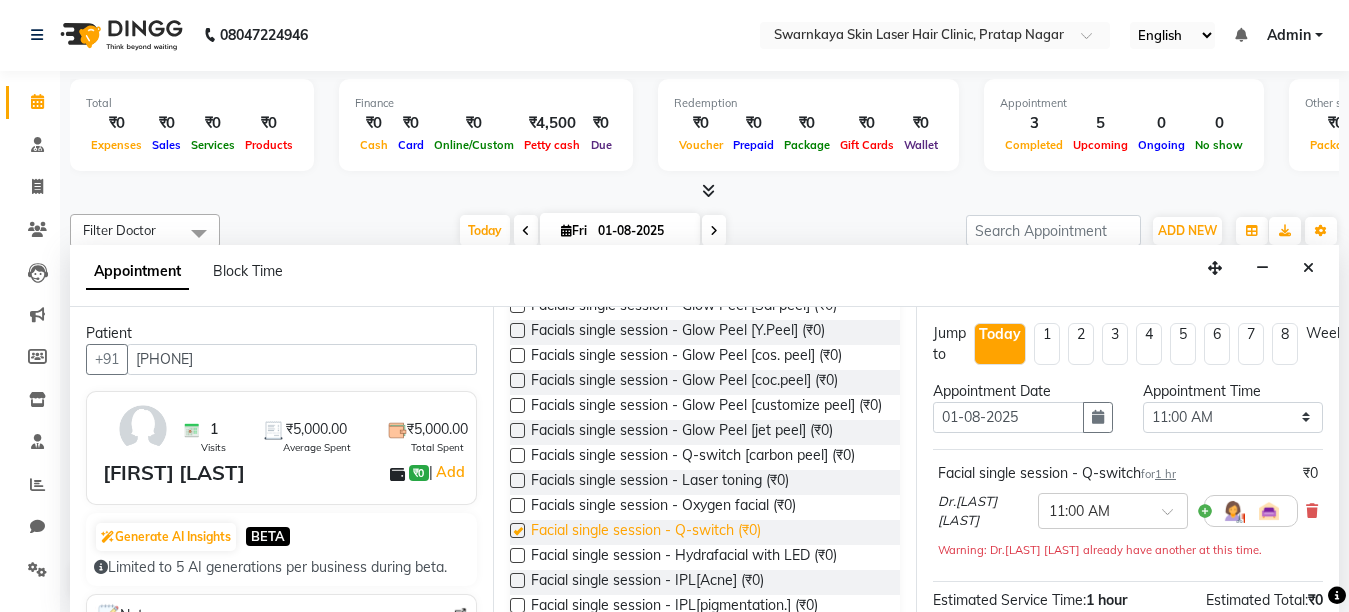 checkbox on "false" 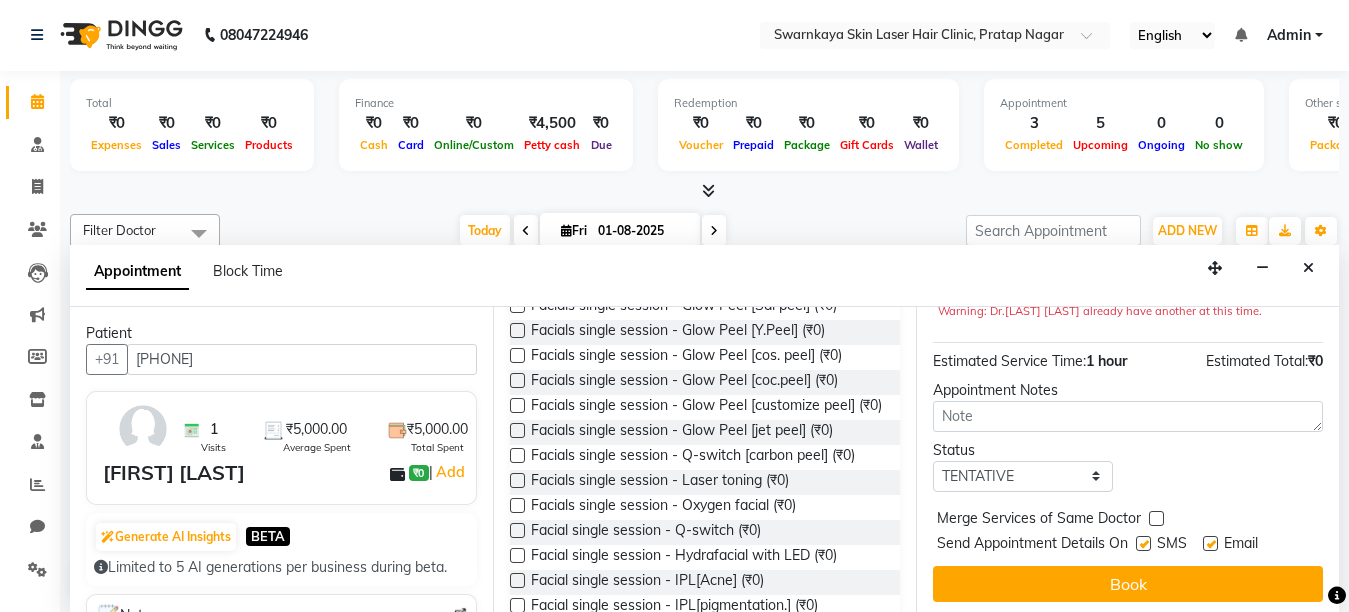 scroll, scrollTop: 252, scrollLeft: 0, axis: vertical 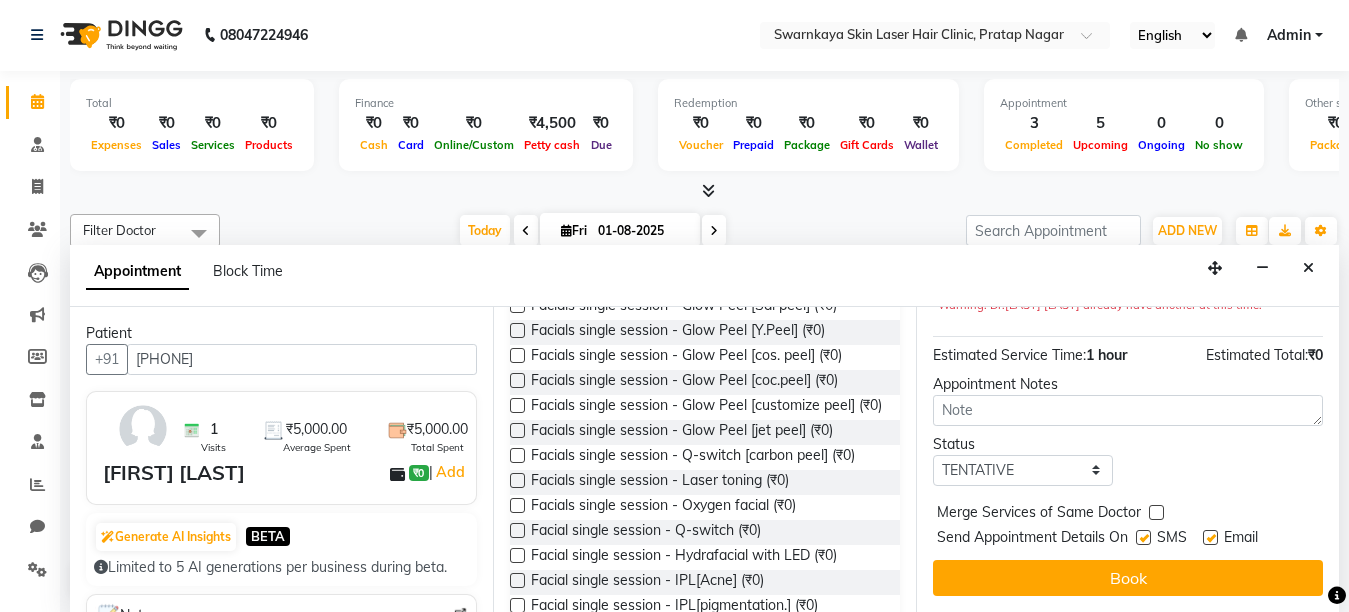 click at bounding box center (1210, 537) 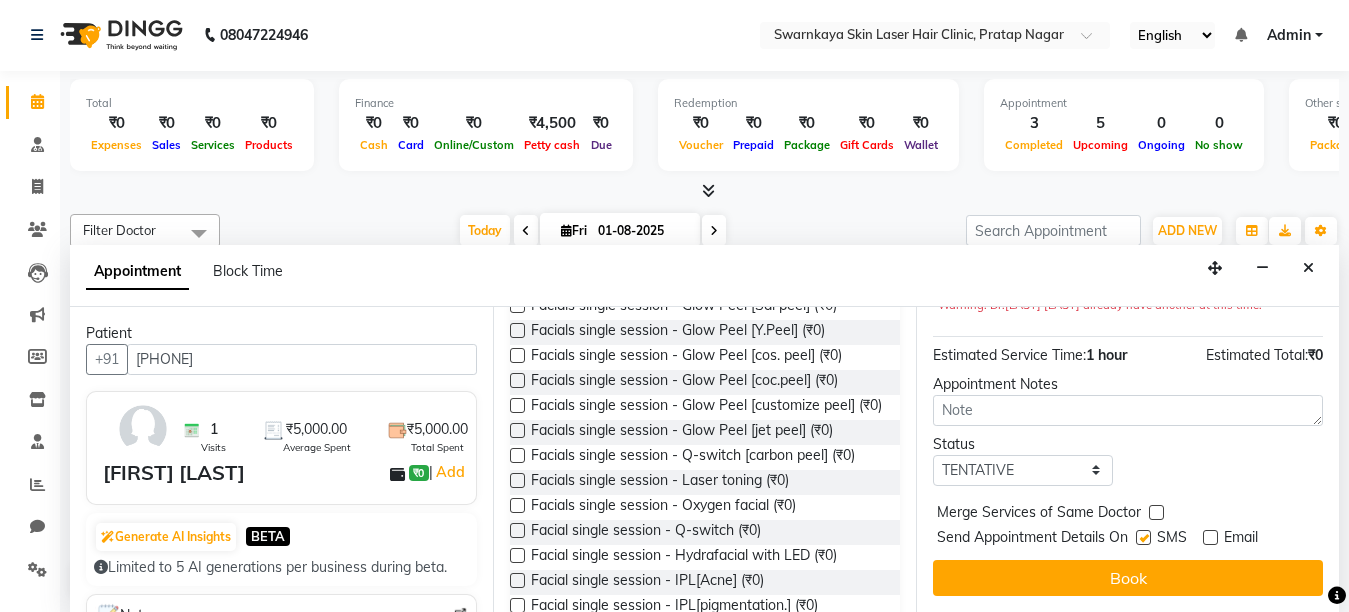 click at bounding box center (1143, 537) 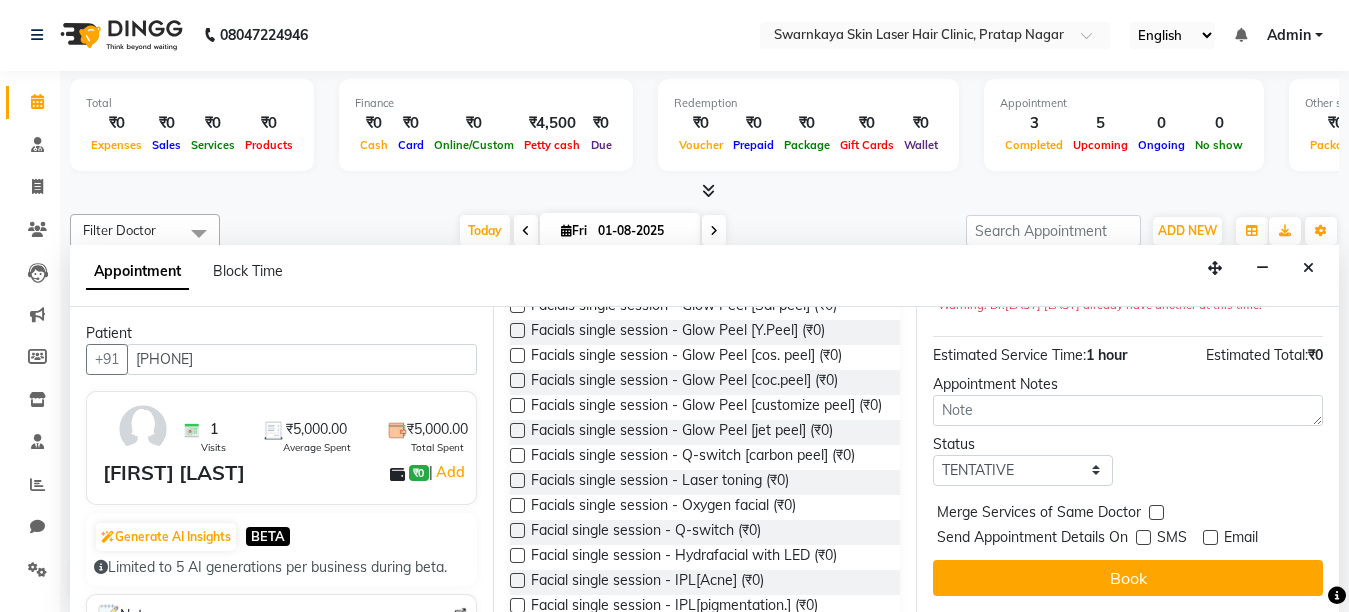 click at bounding box center [1143, 537] 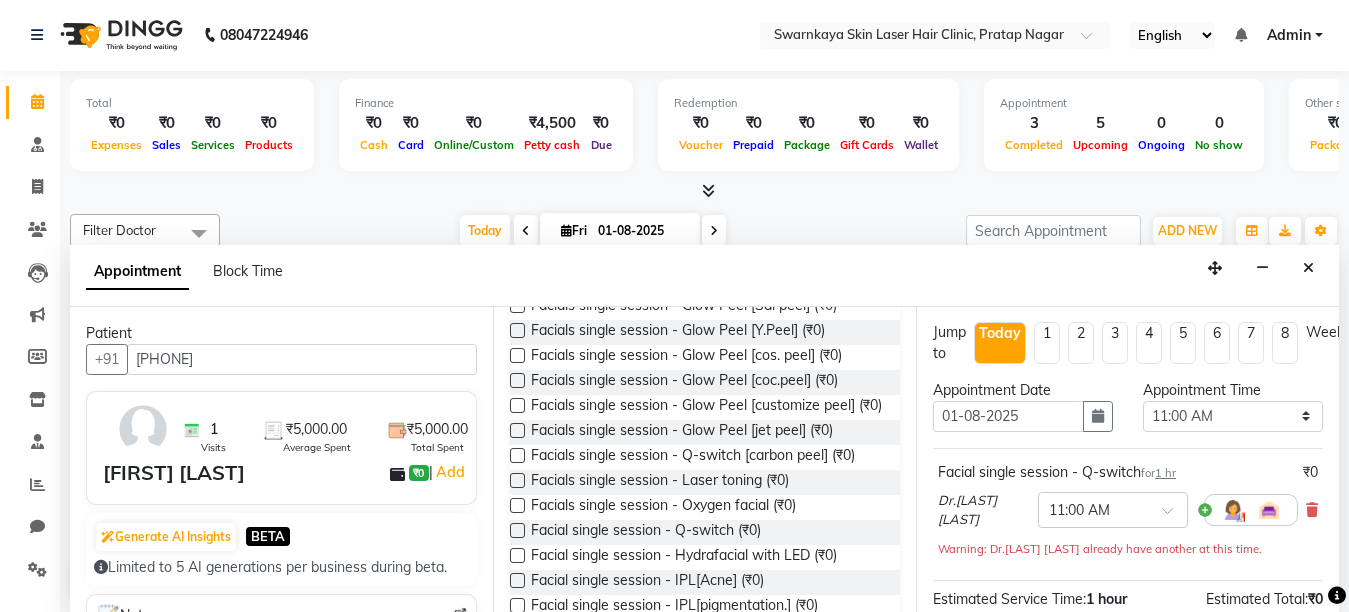 scroll, scrollTop: 0, scrollLeft: 0, axis: both 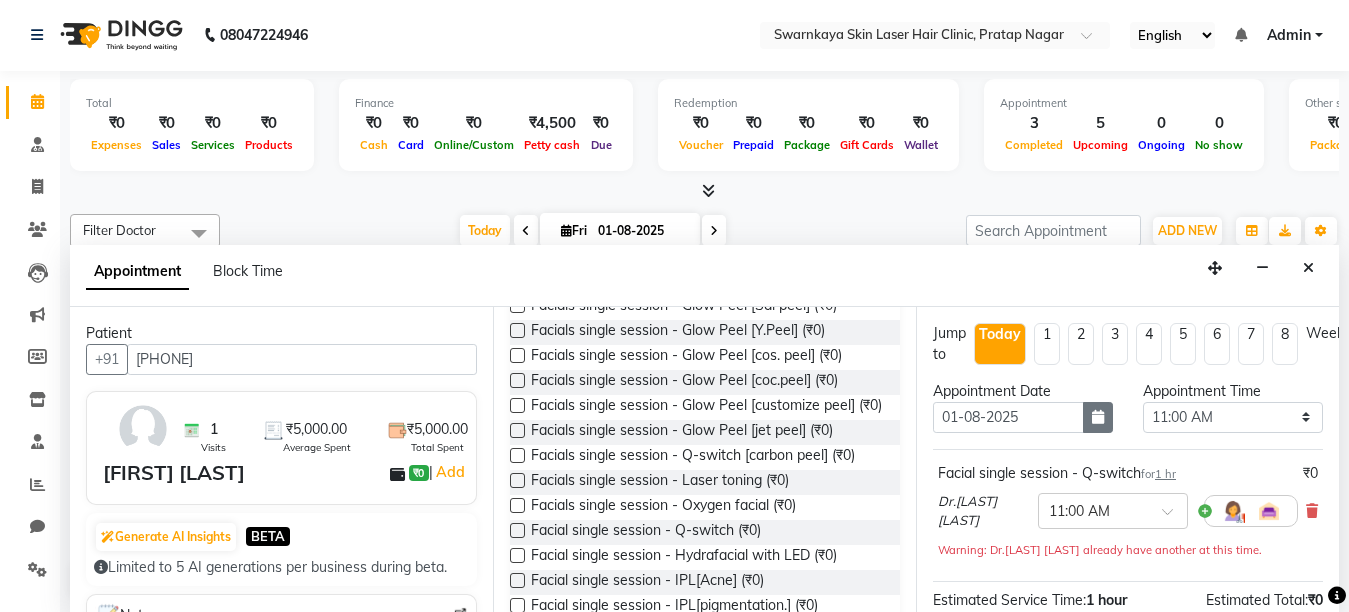 click at bounding box center [1098, 417] 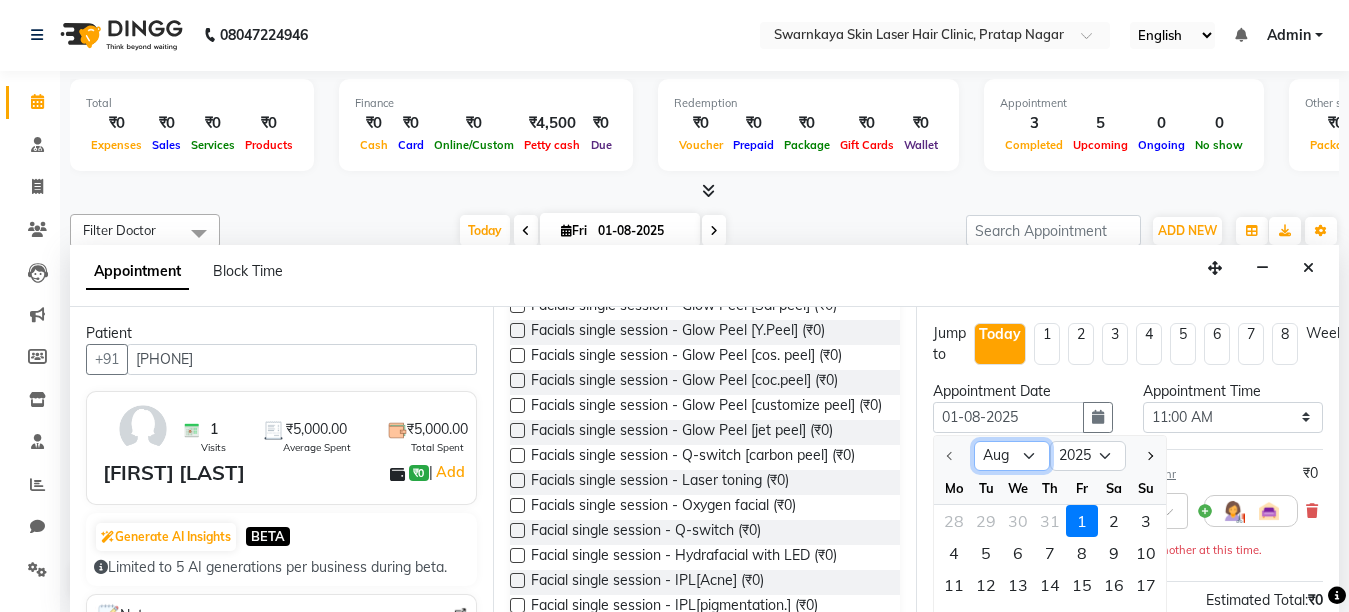 click on "Aug Sep Oct Nov Dec" at bounding box center (1012, 456) 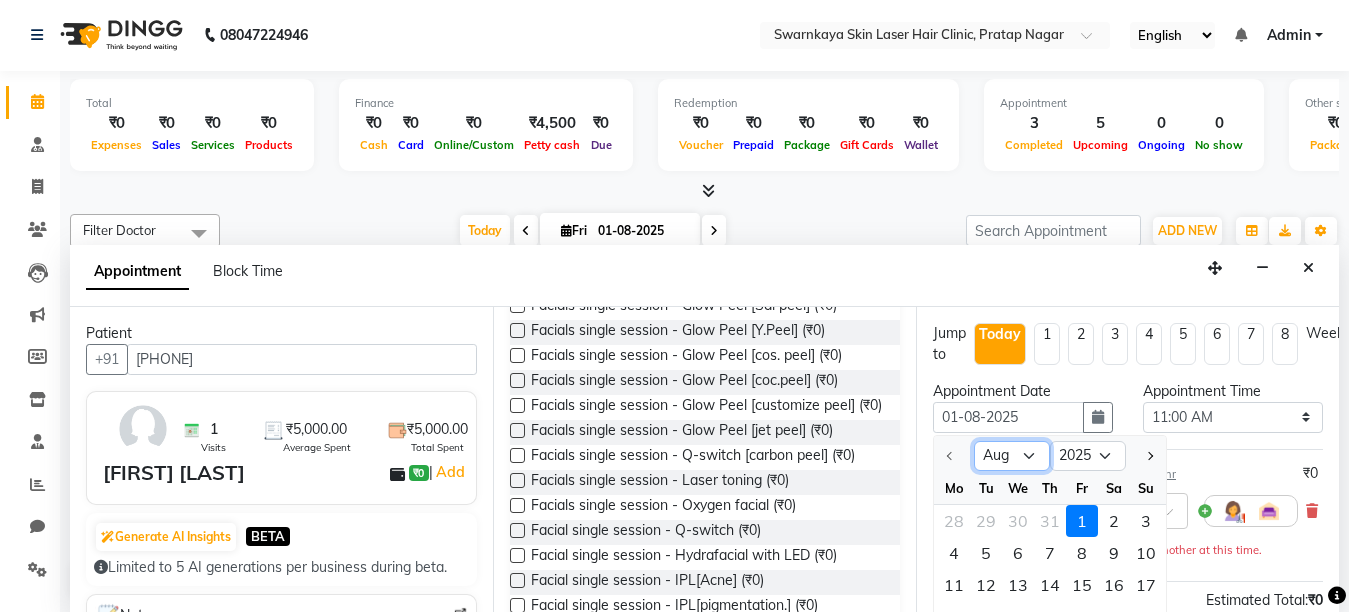 select on "9" 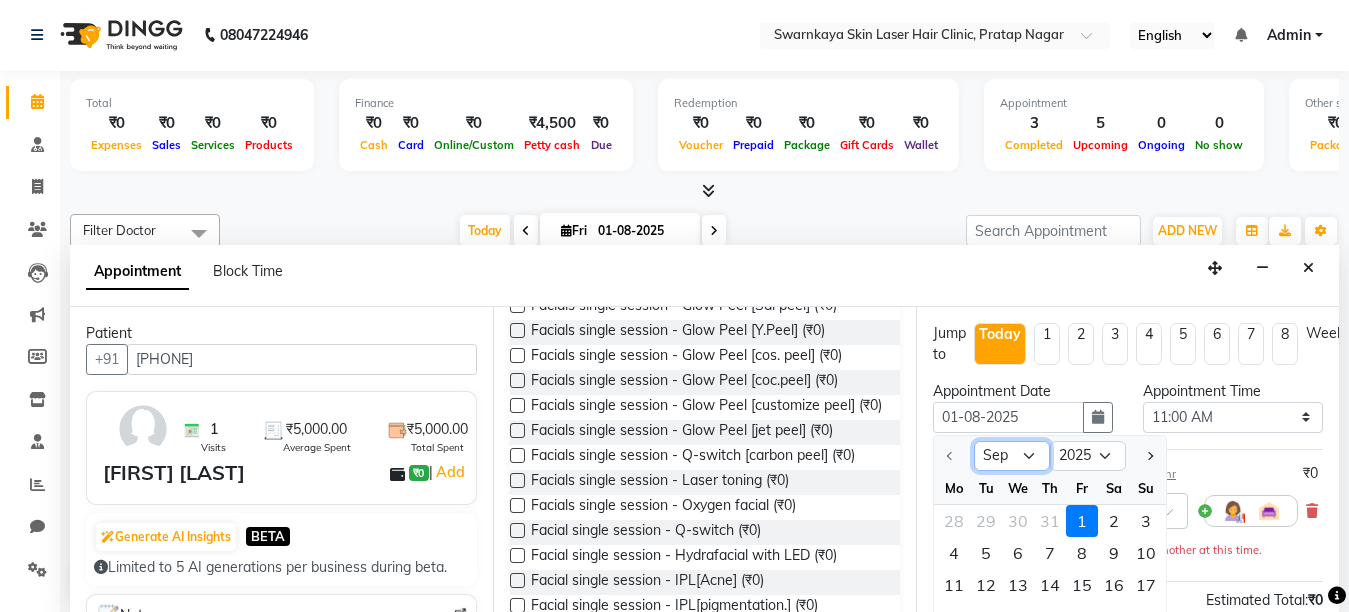 click on "Aug Sep Oct Nov Dec" at bounding box center [1012, 456] 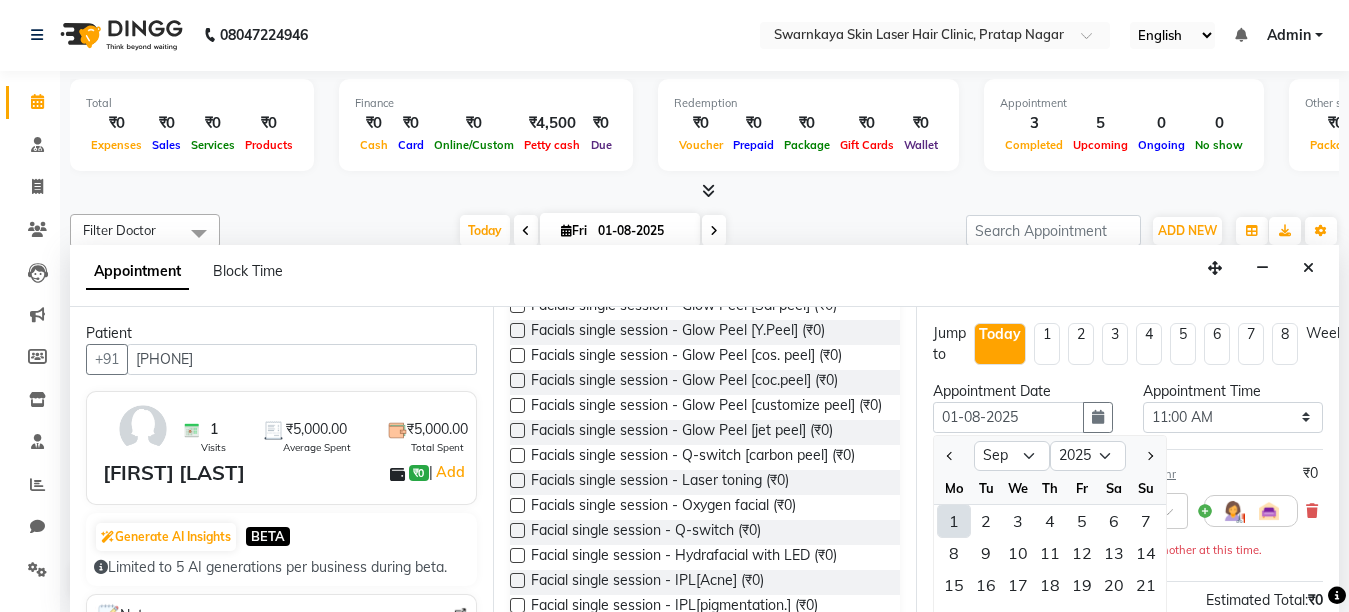 click on "1" at bounding box center [954, 521] 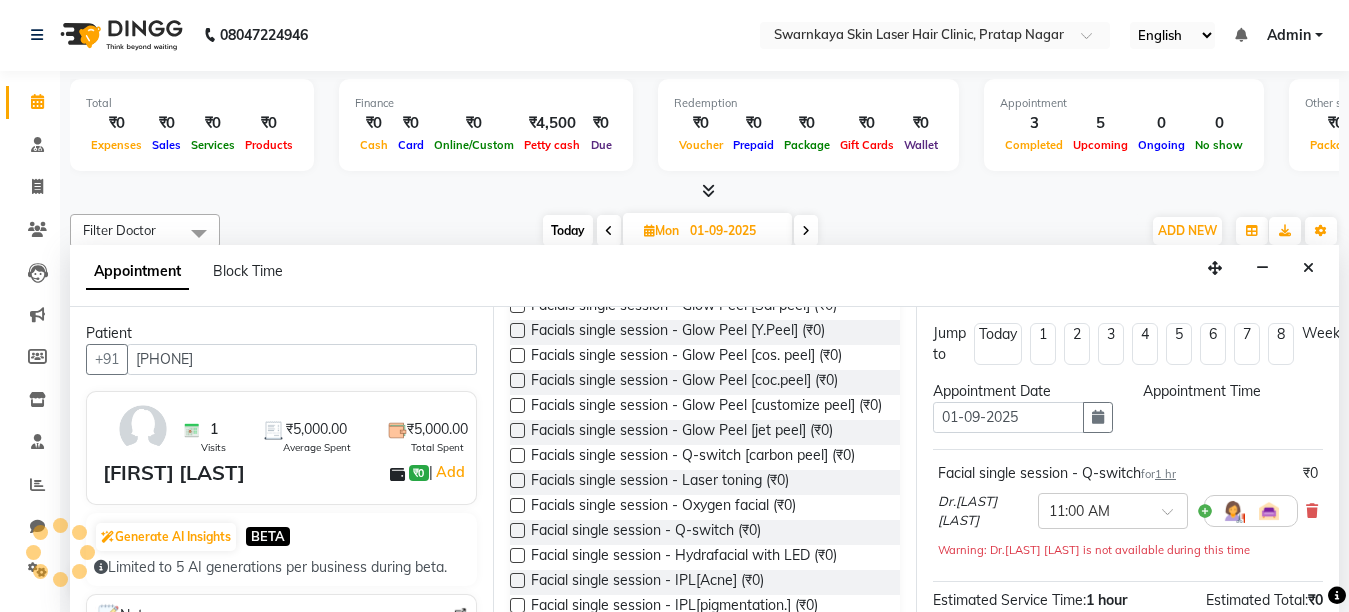 scroll, scrollTop: 698, scrollLeft: 0, axis: vertical 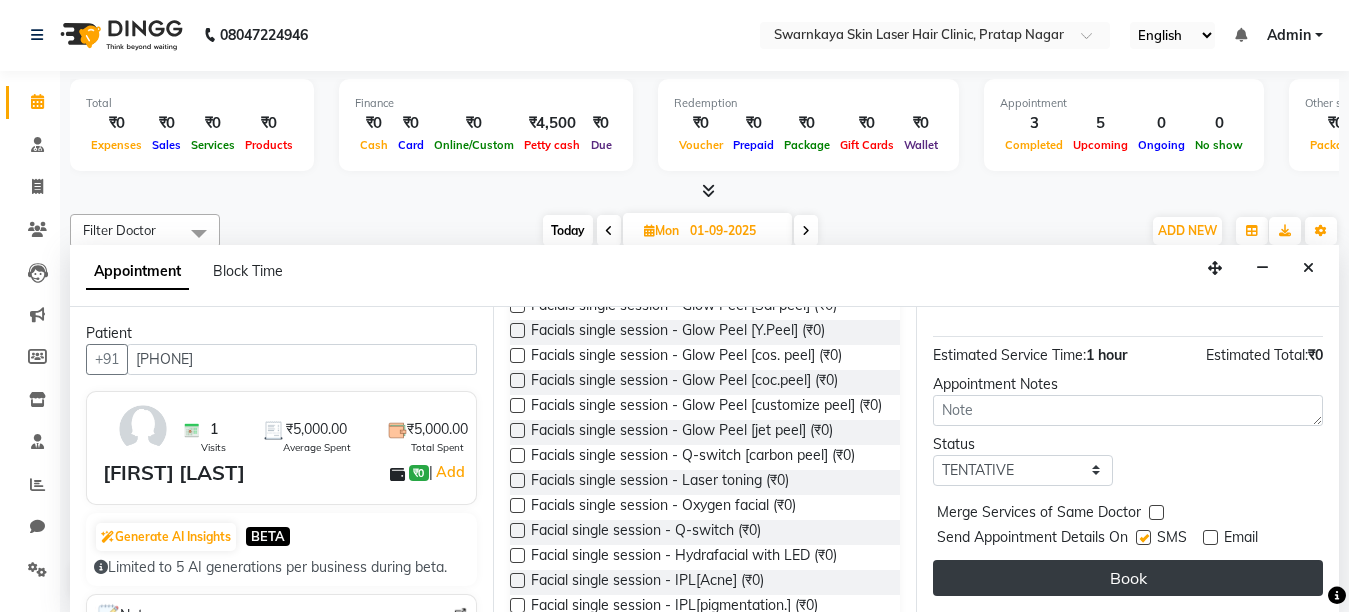 click on "Book" at bounding box center [1128, 578] 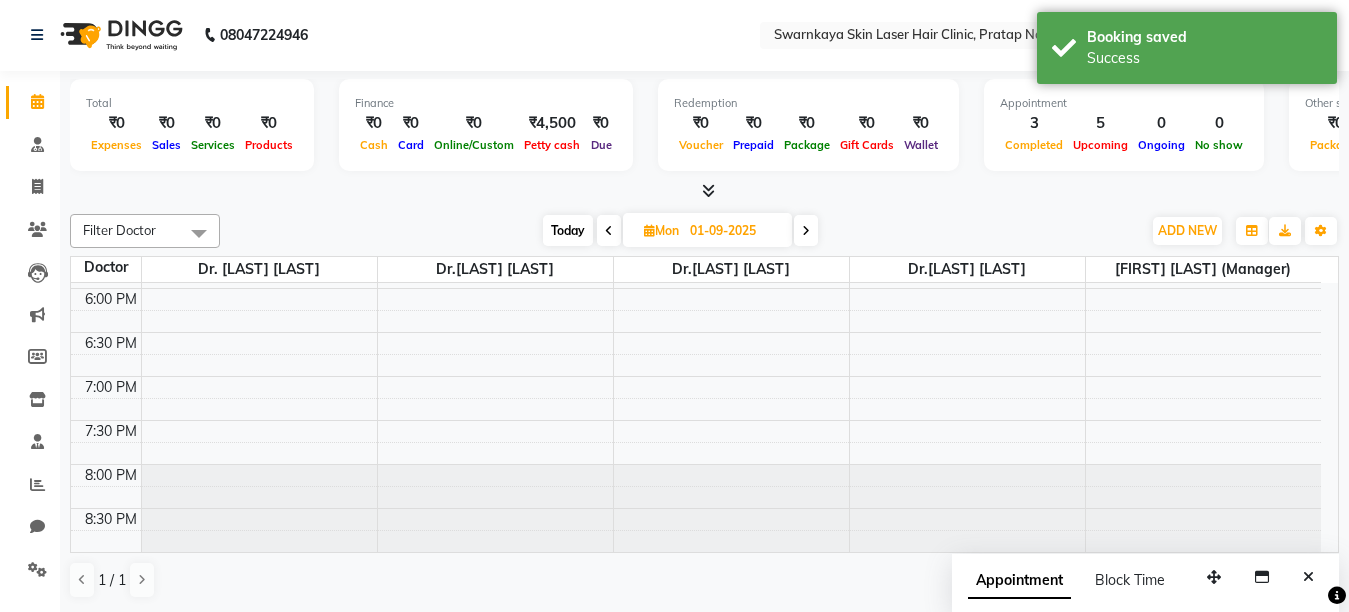 scroll, scrollTop: 0, scrollLeft: 0, axis: both 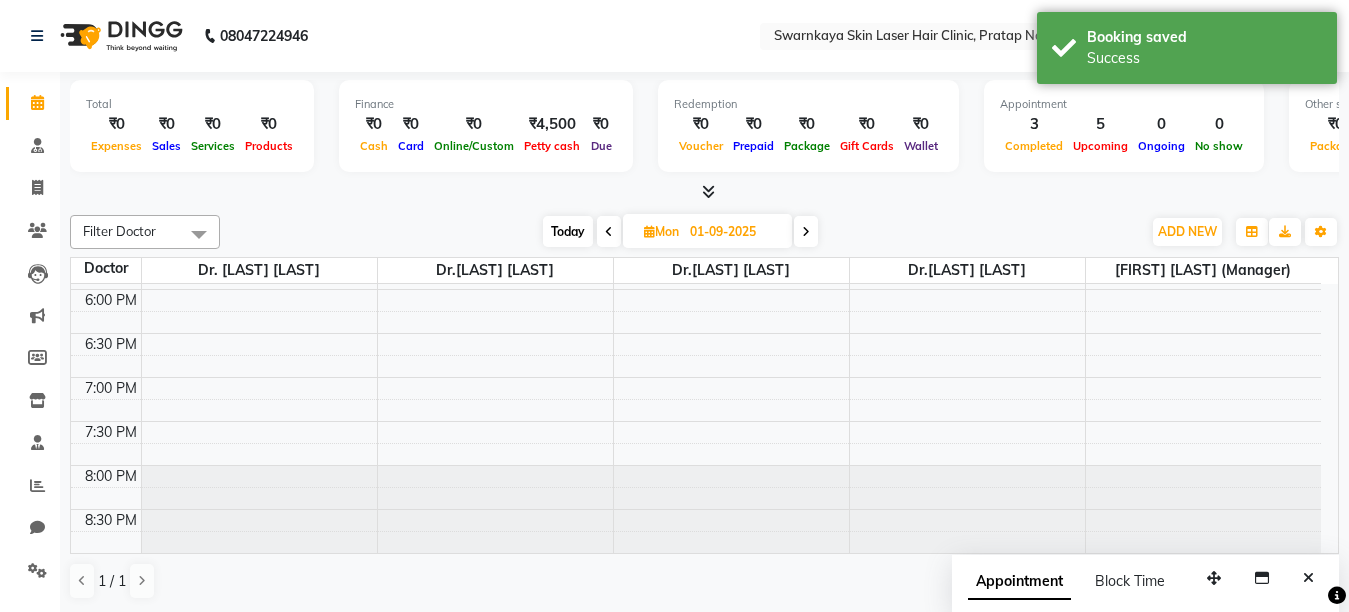 click on "Today" at bounding box center [568, 231] 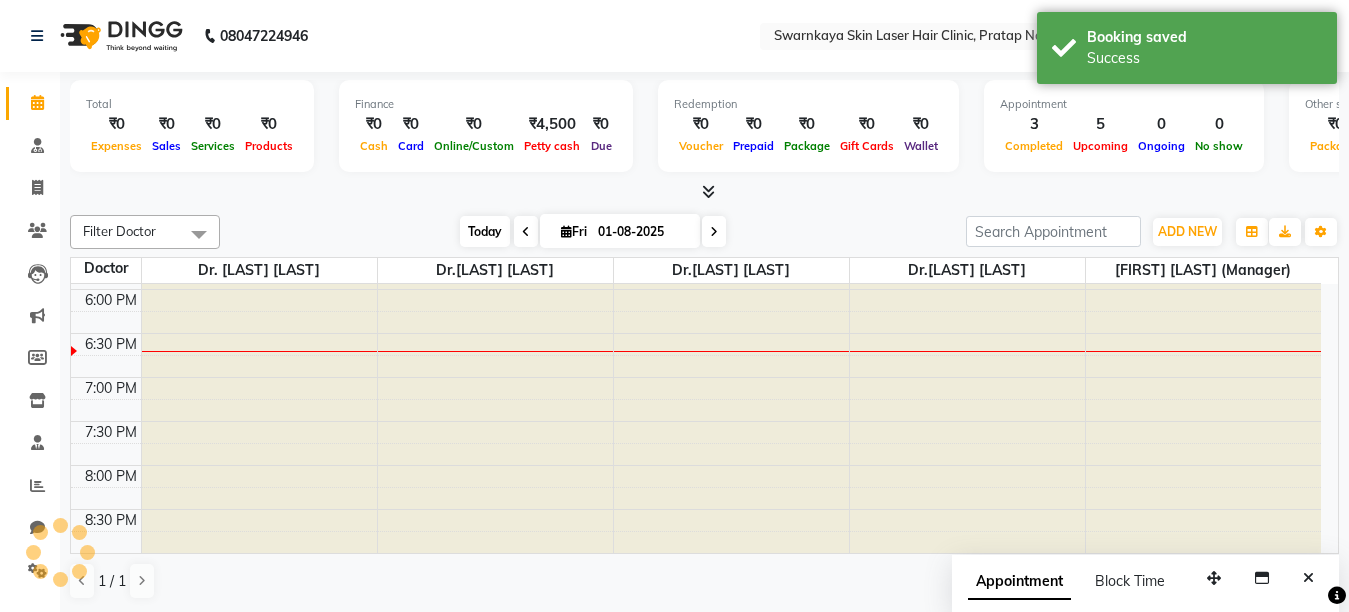 scroll, scrollTop: 698, scrollLeft: 0, axis: vertical 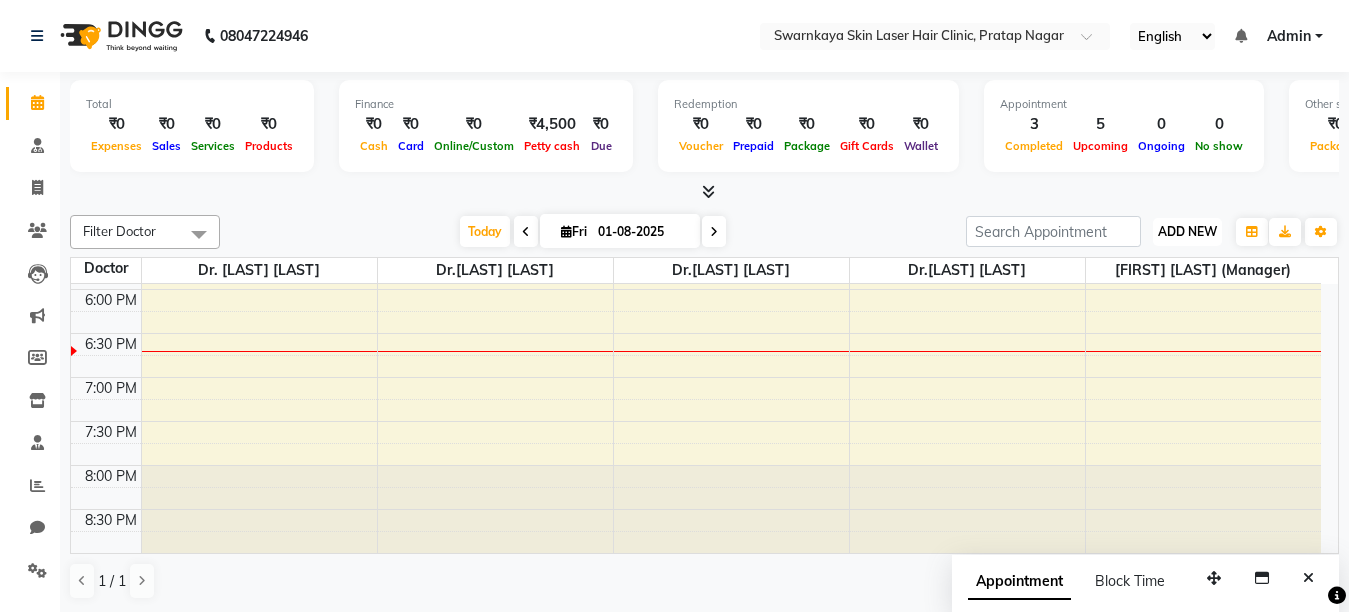 click on "ADD NEW" at bounding box center (1187, 231) 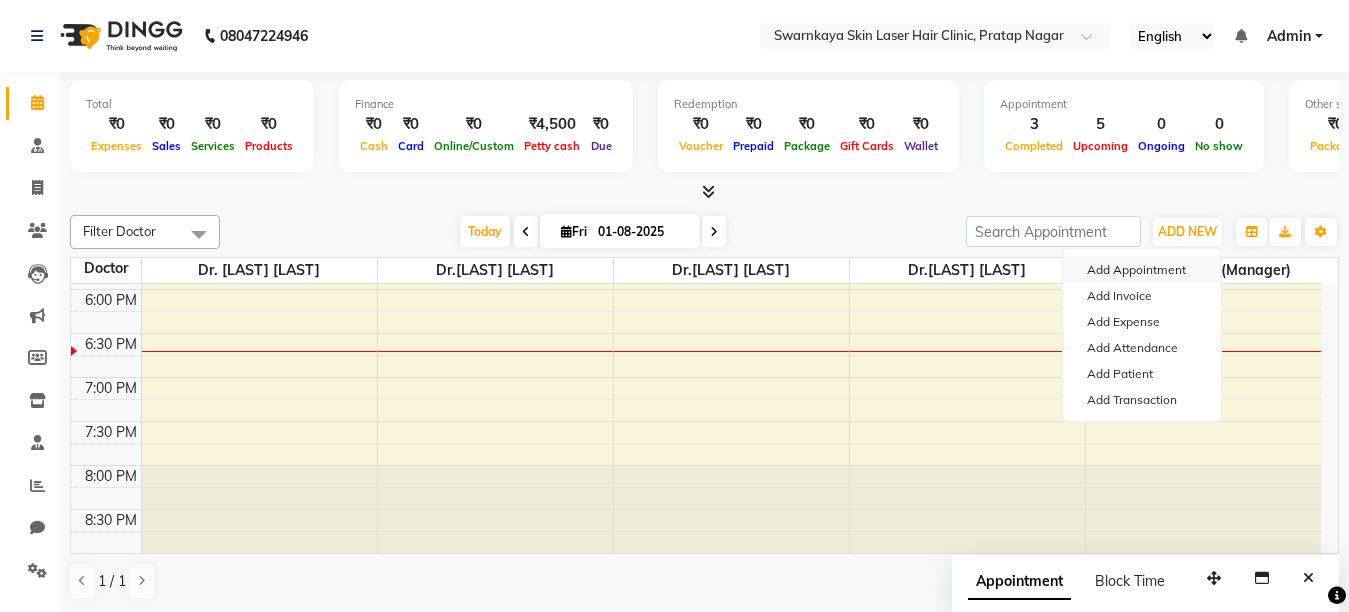 click on "Add Appointment" at bounding box center [1142, 270] 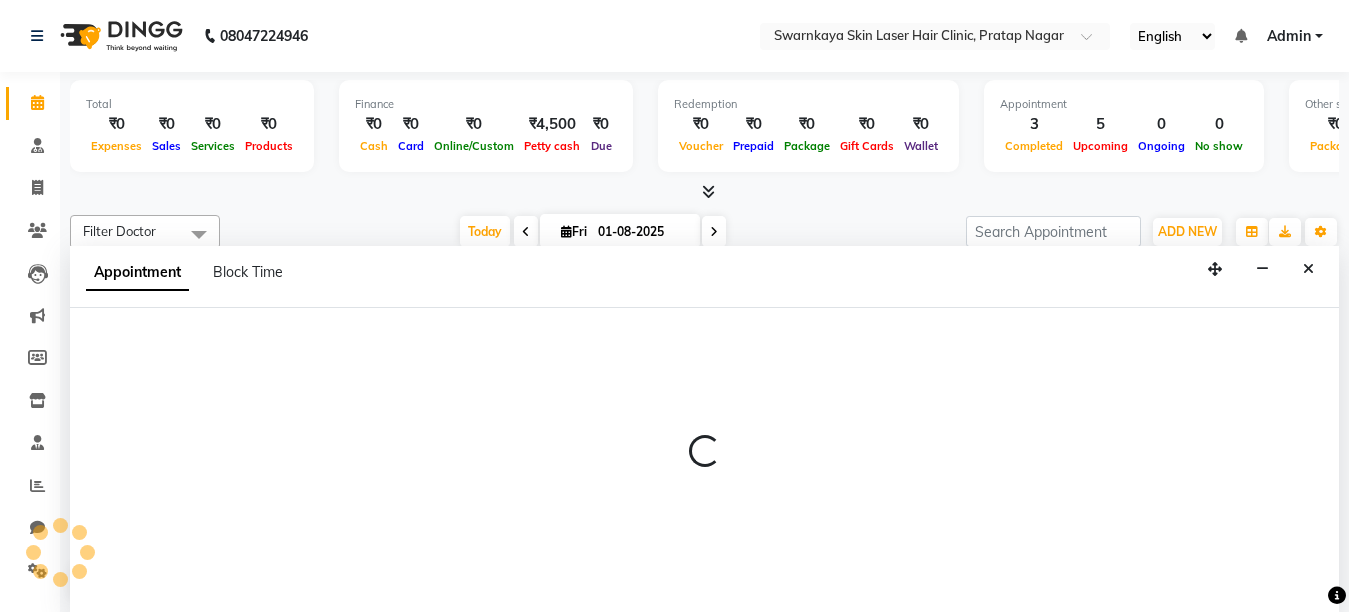 select on "tentative" 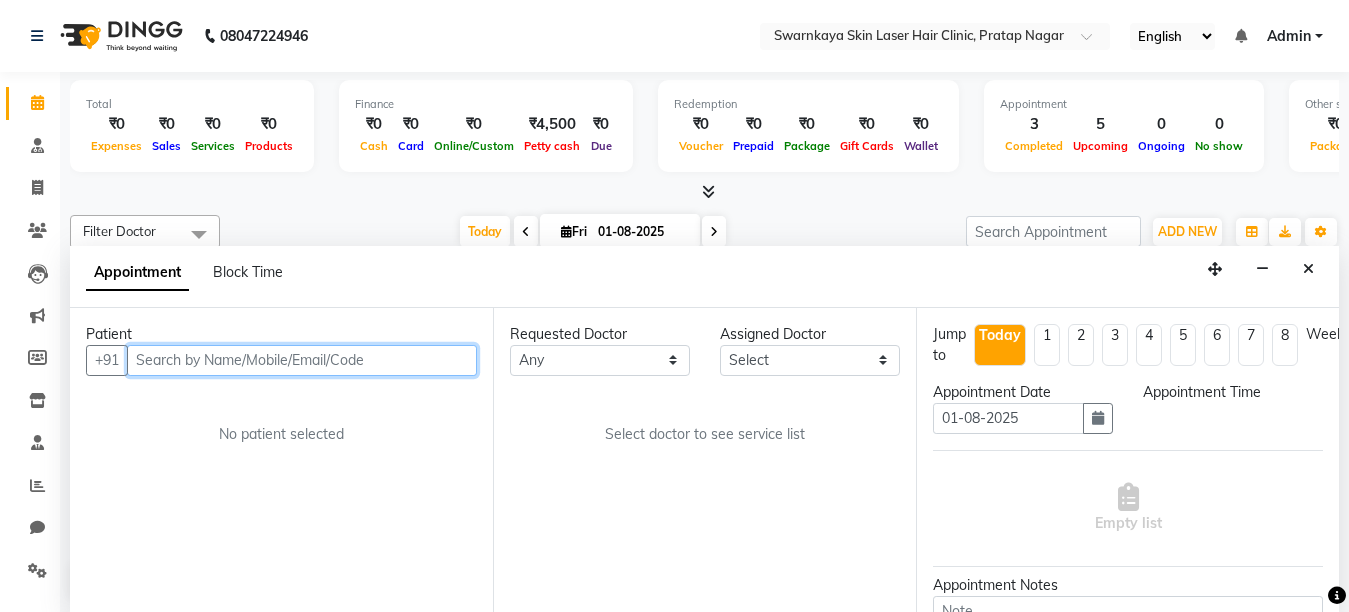 select on "660" 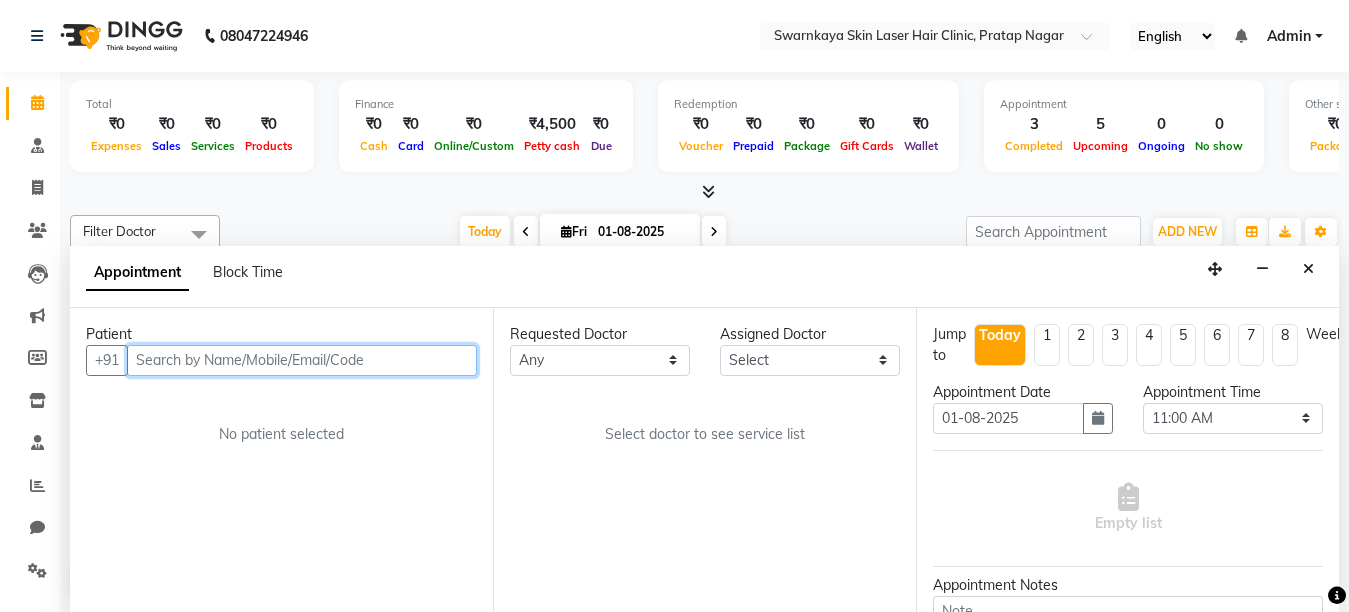 scroll, scrollTop: 1, scrollLeft: 0, axis: vertical 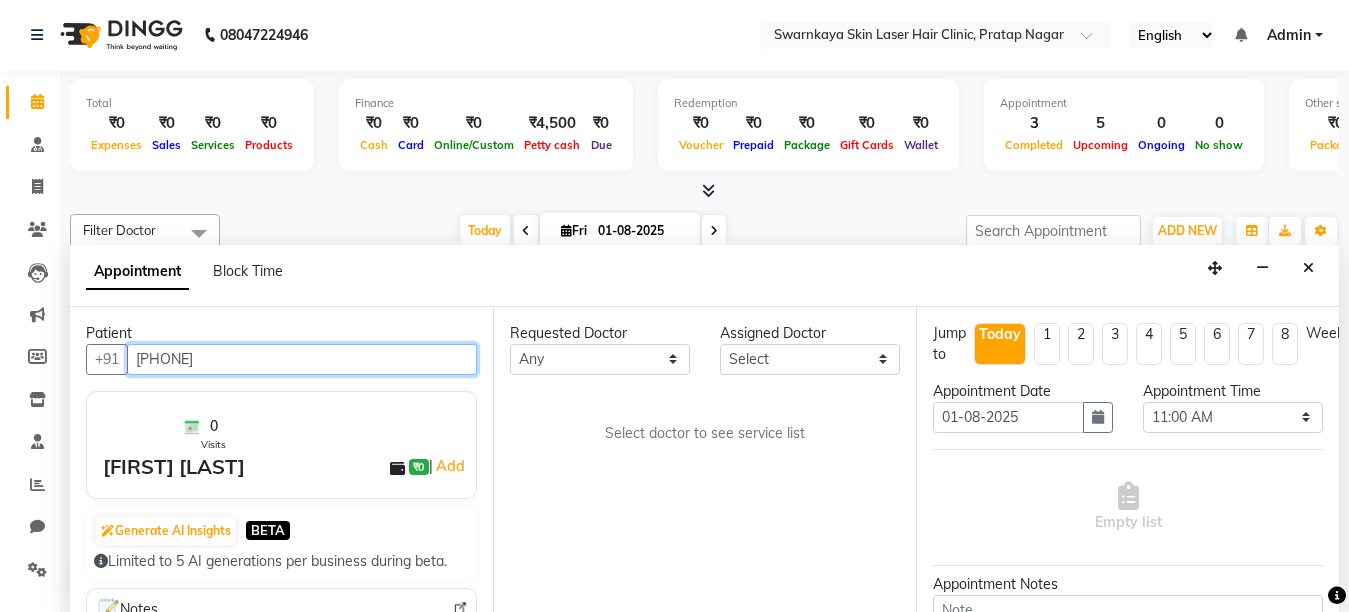 type on "[PHONE]" 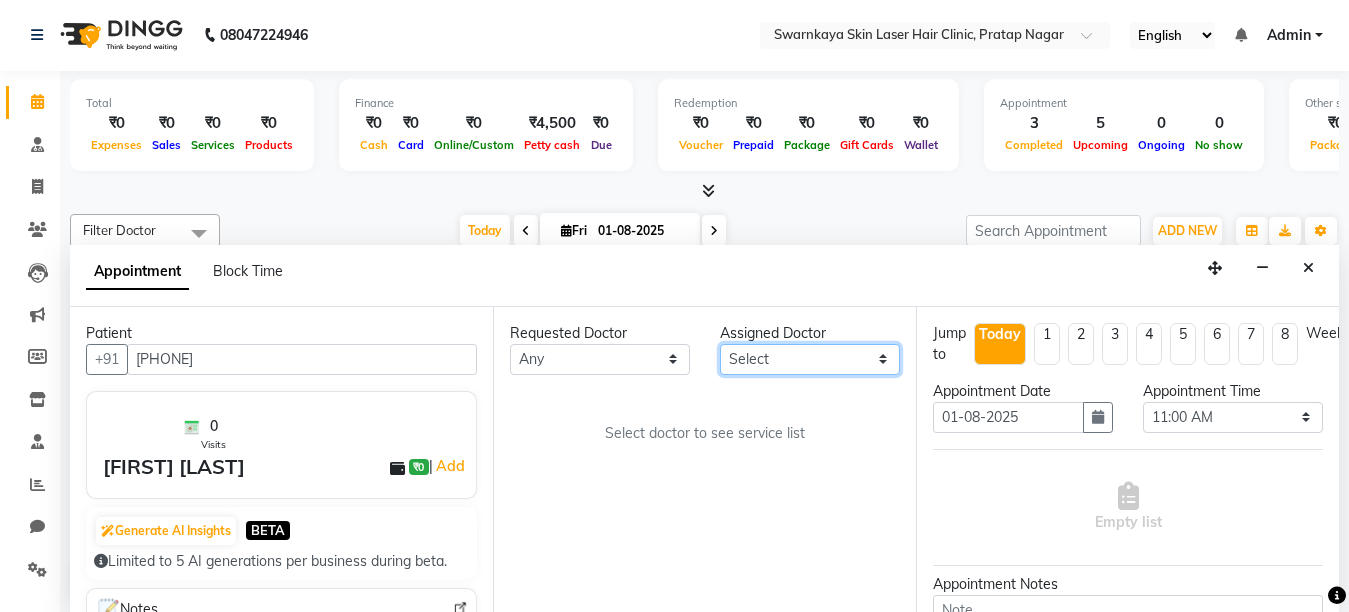 click on "Select Dr.[LAST] [LAST] Dr.[LAST] [LAST] Dr.[LAST] [LAST] Dr. [LAST] [LAST] [FIRST] [LAST] (Manager)" at bounding box center [810, 359] 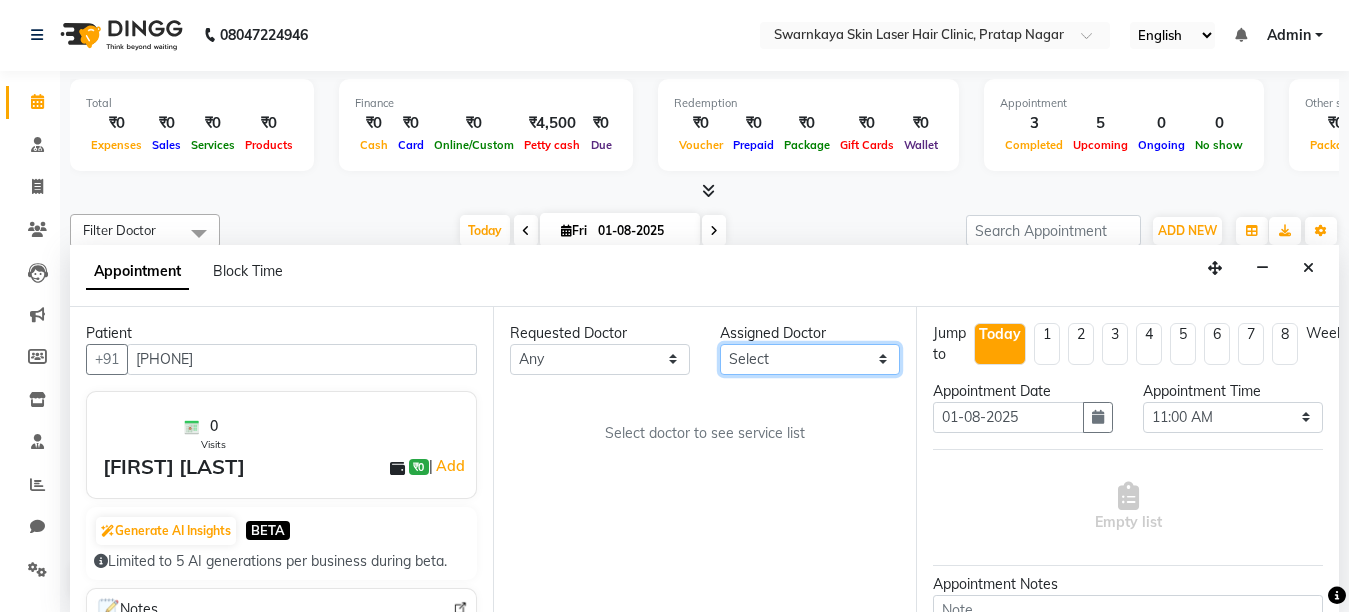 select on "83970" 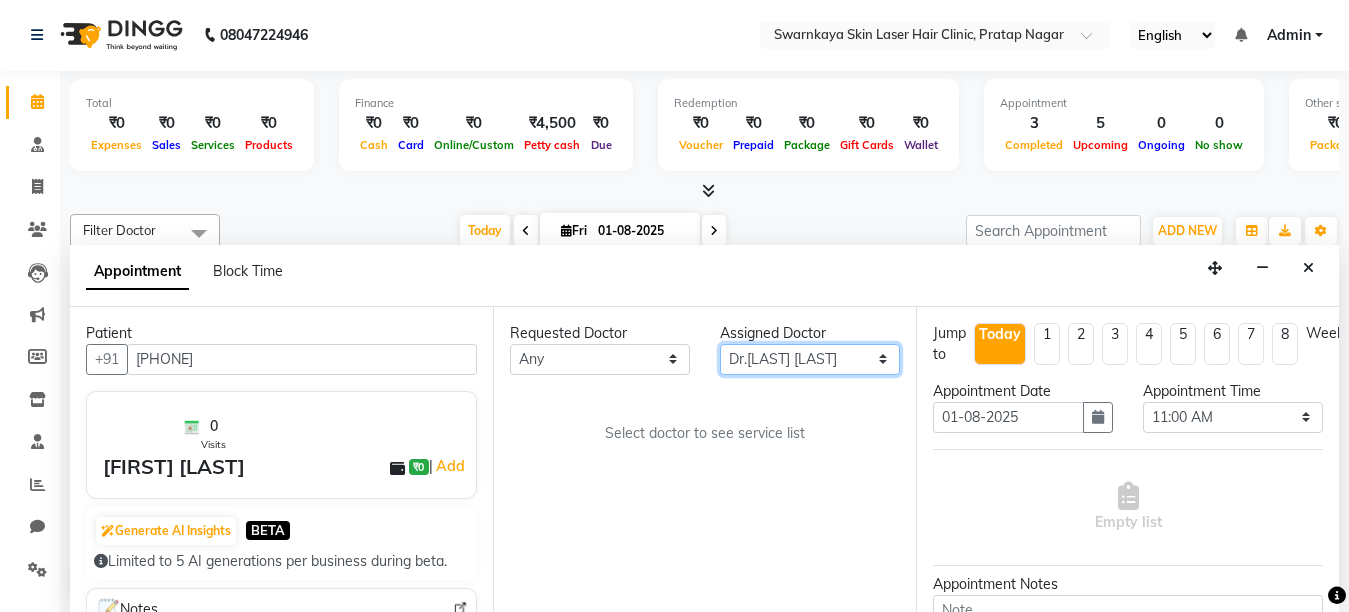 click on "Select Dr.[LAST] [LAST] Dr.[LAST] [LAST] Dr.[LAST] [LAST] Dr. [LAST] [LAST] [FIRST] [LAST] (Manager)" at bounding box center [810, 359] 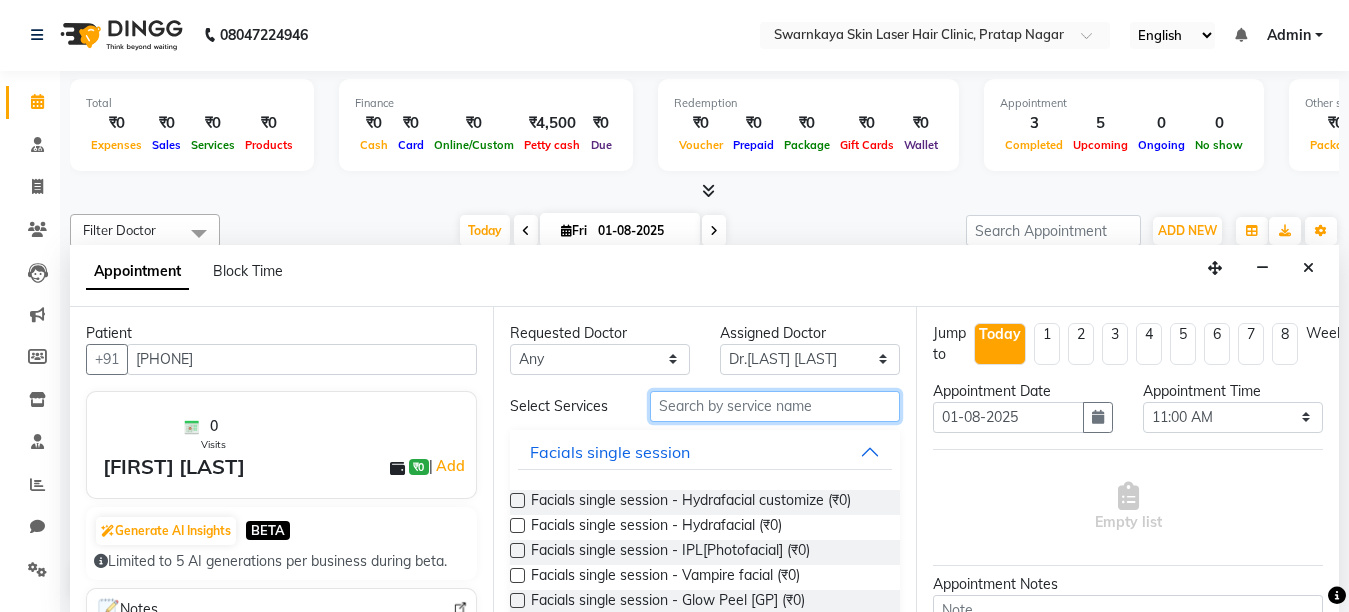 click at bounding box center [775, 406] 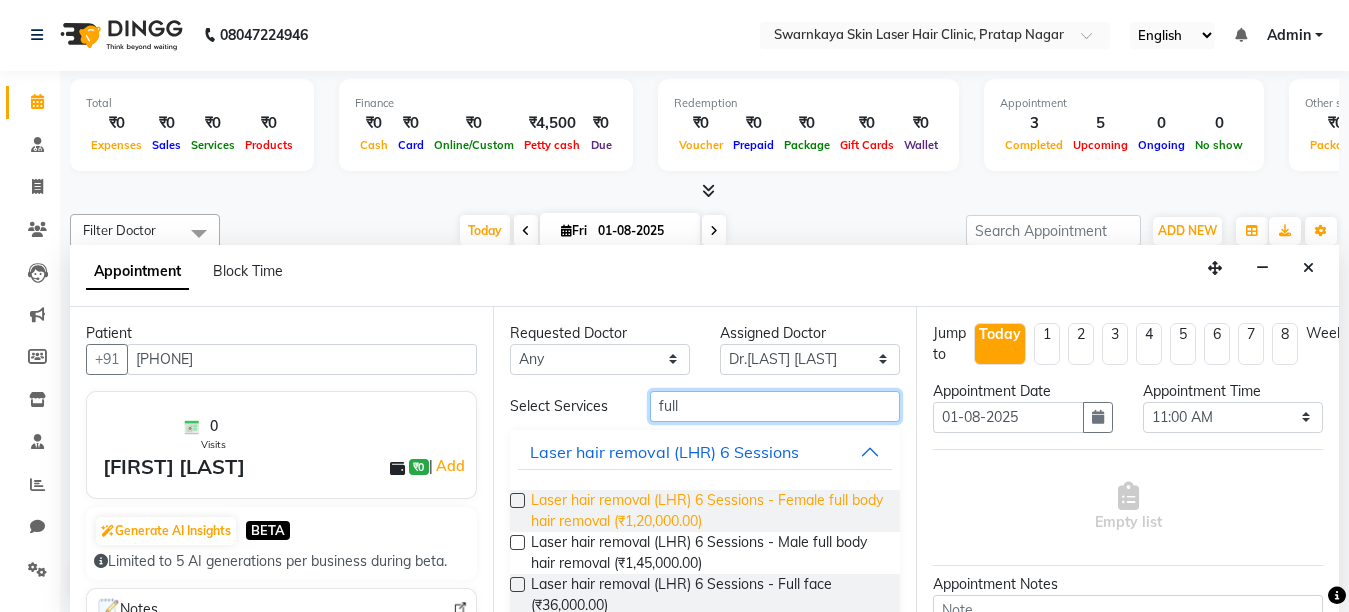 type on "full" 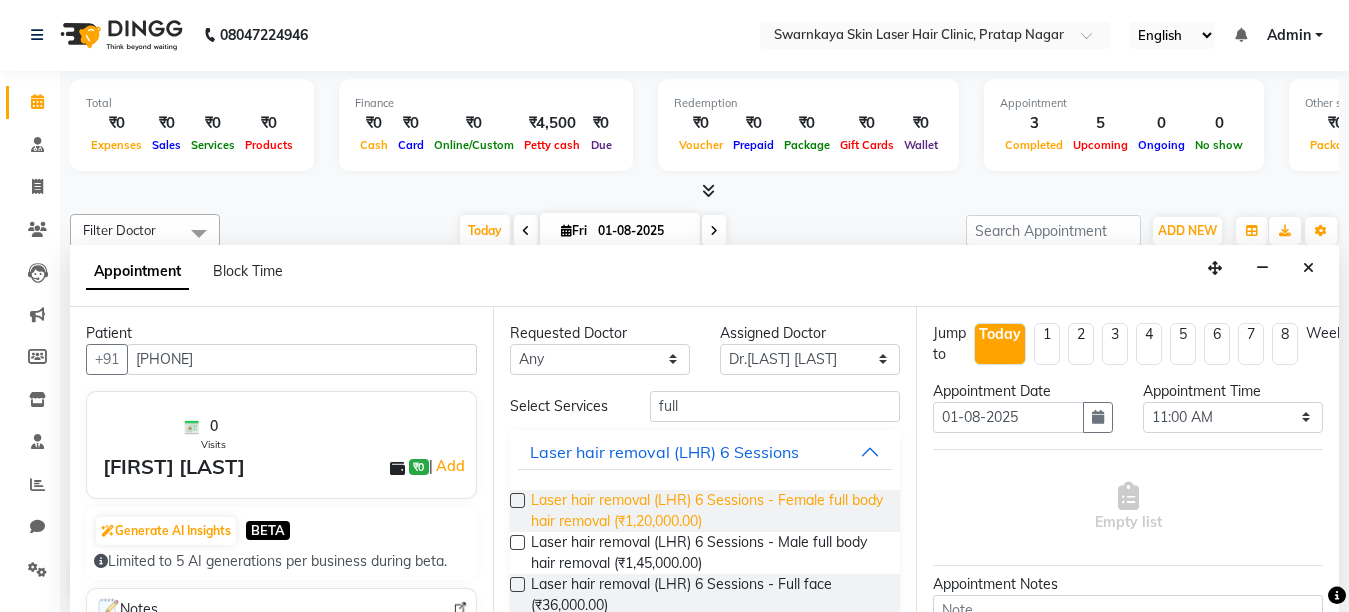 click on "Laser hair removal (LHR)
6 Sessions - Female full body hair removal (₹1,20,000.00)" at bounding box center (707, 511) 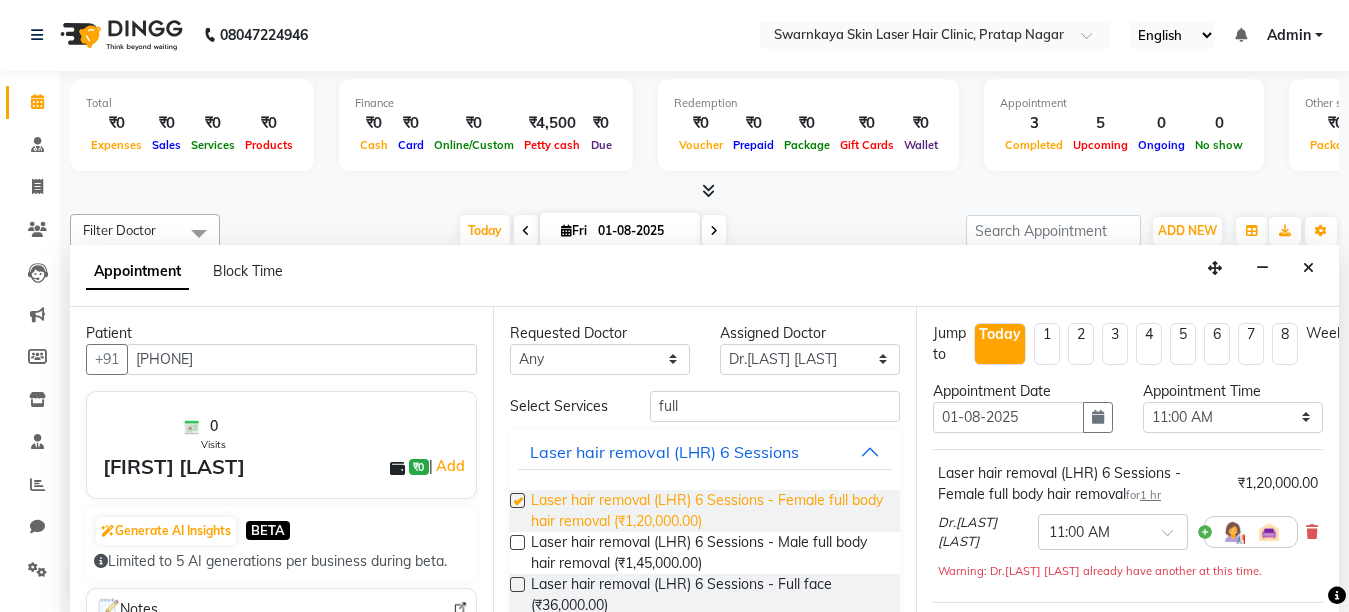 checkbox on "false" 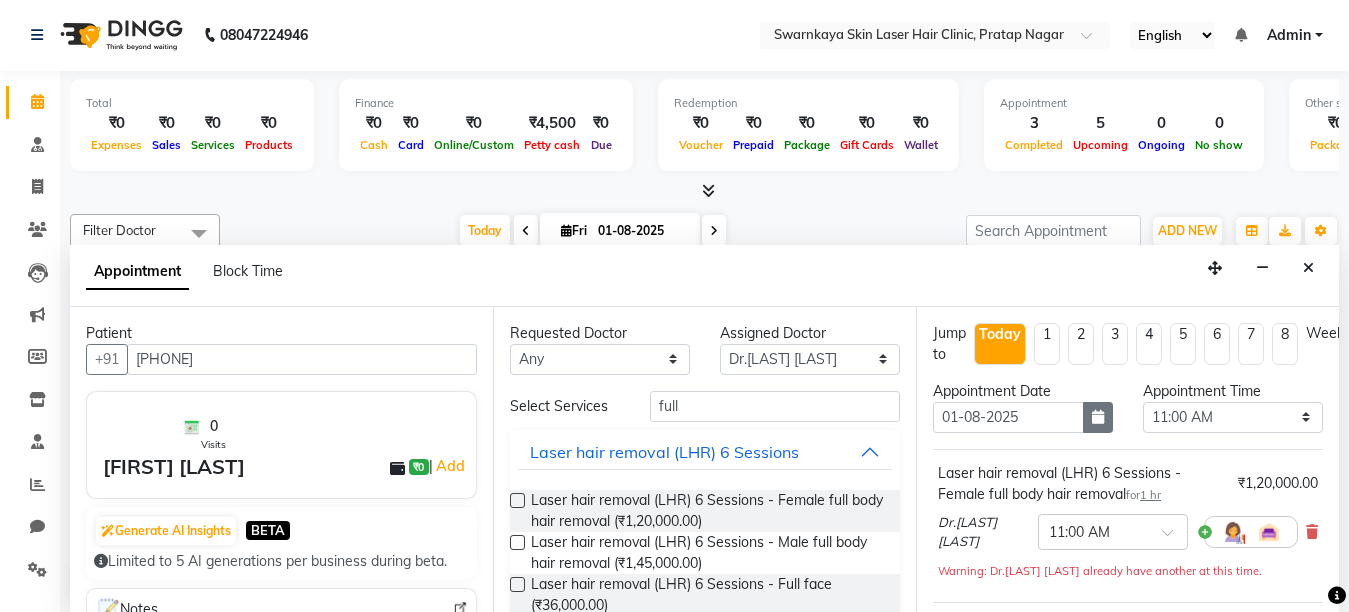click at bounding box center (1098, 417) 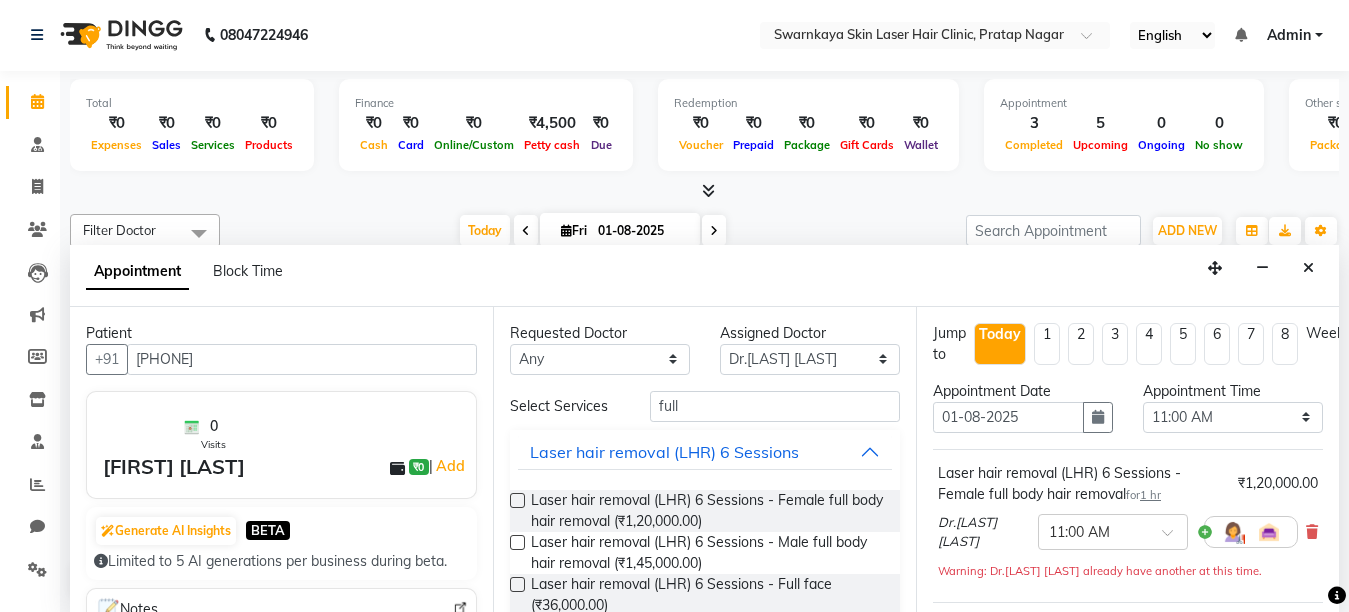 scroll, scrollTop: 40, scrollLeft: 0, axis: vertical 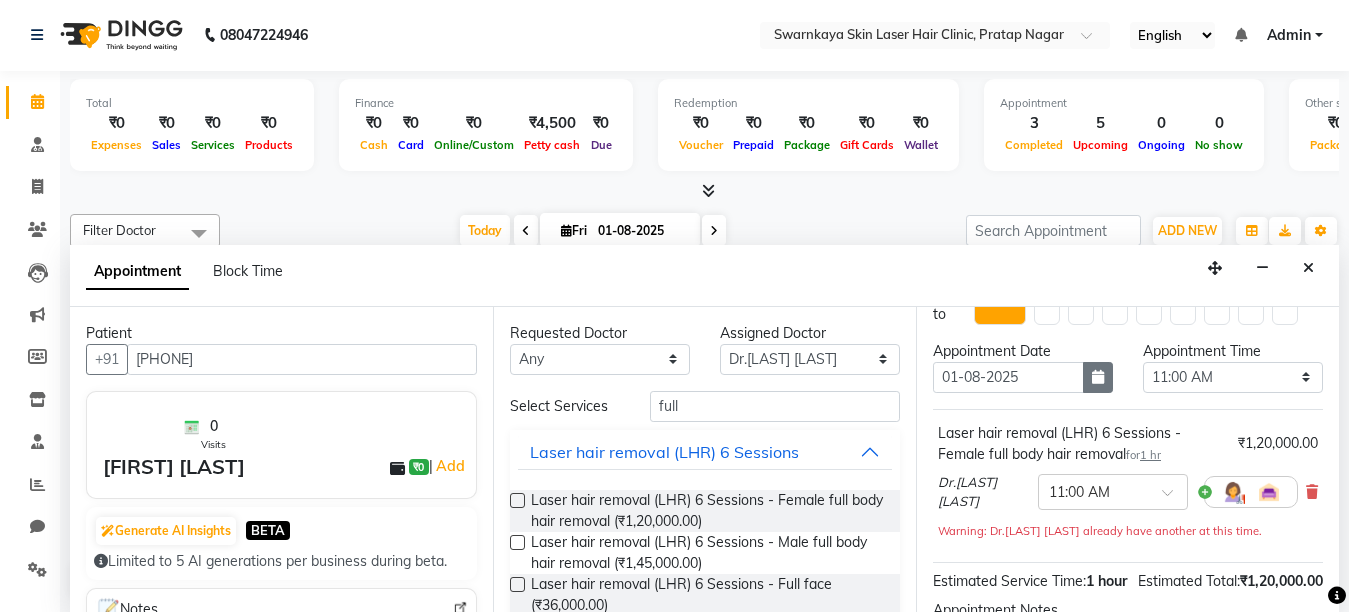 click at bounding box center [1098, 377] 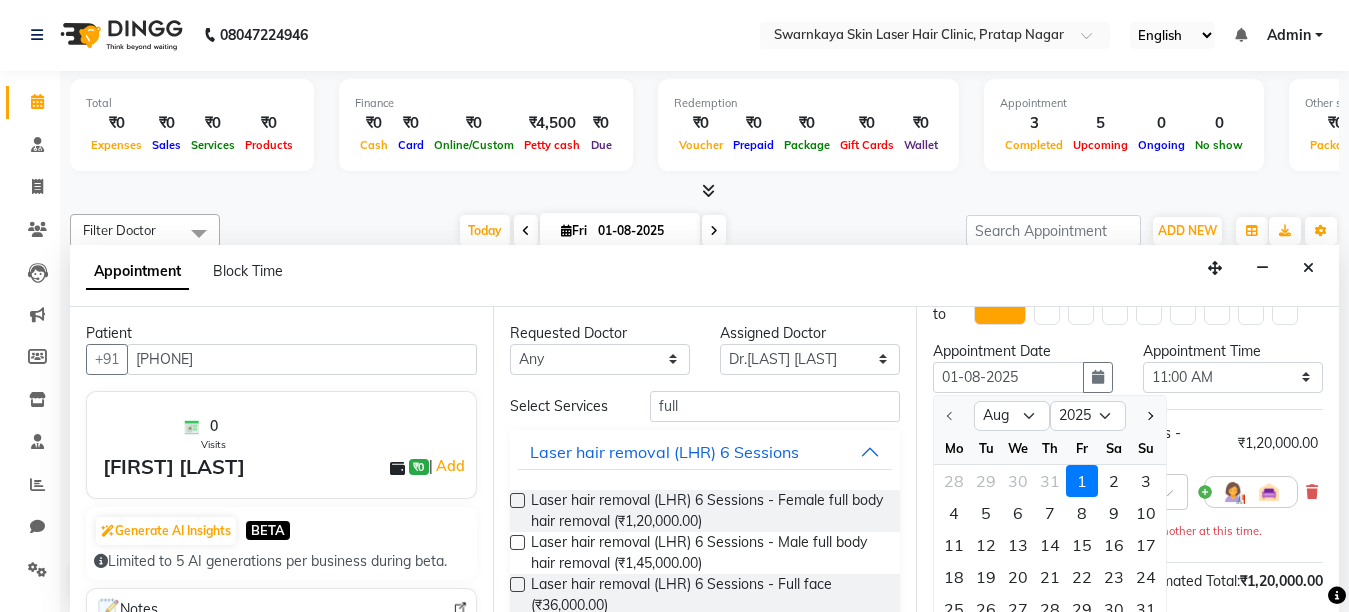 scroll, scrollTop: 80, scrollLeft: 0, axis: vertical 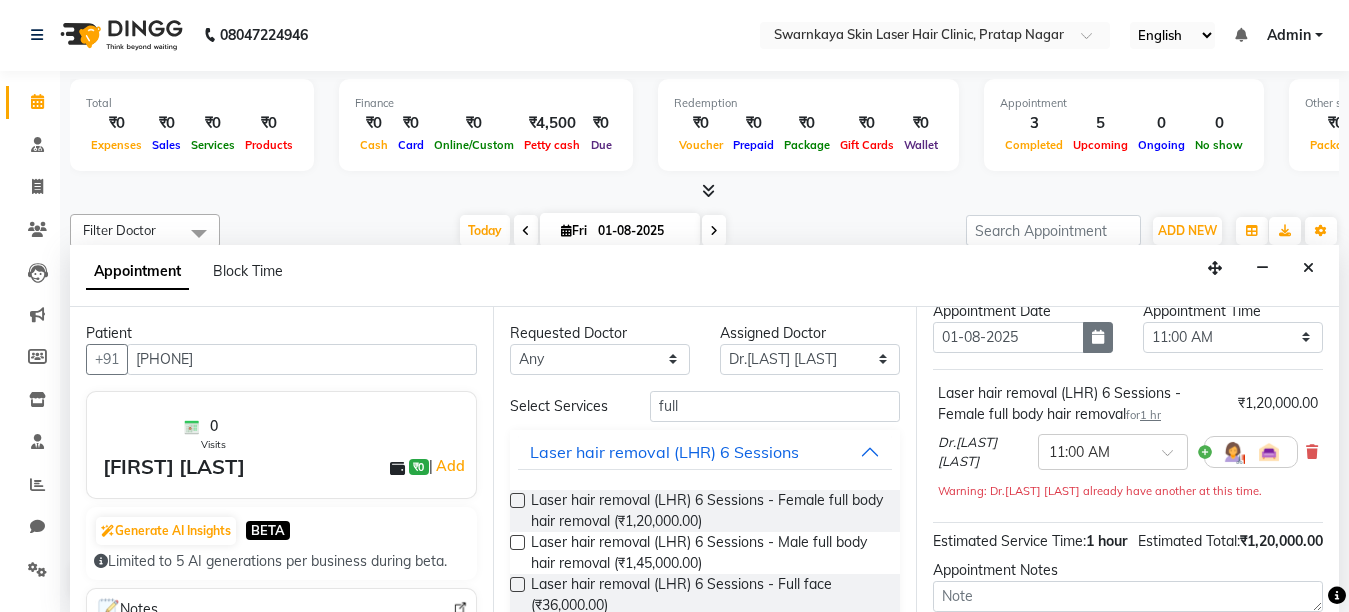 click at bounding box center [1098, 337] 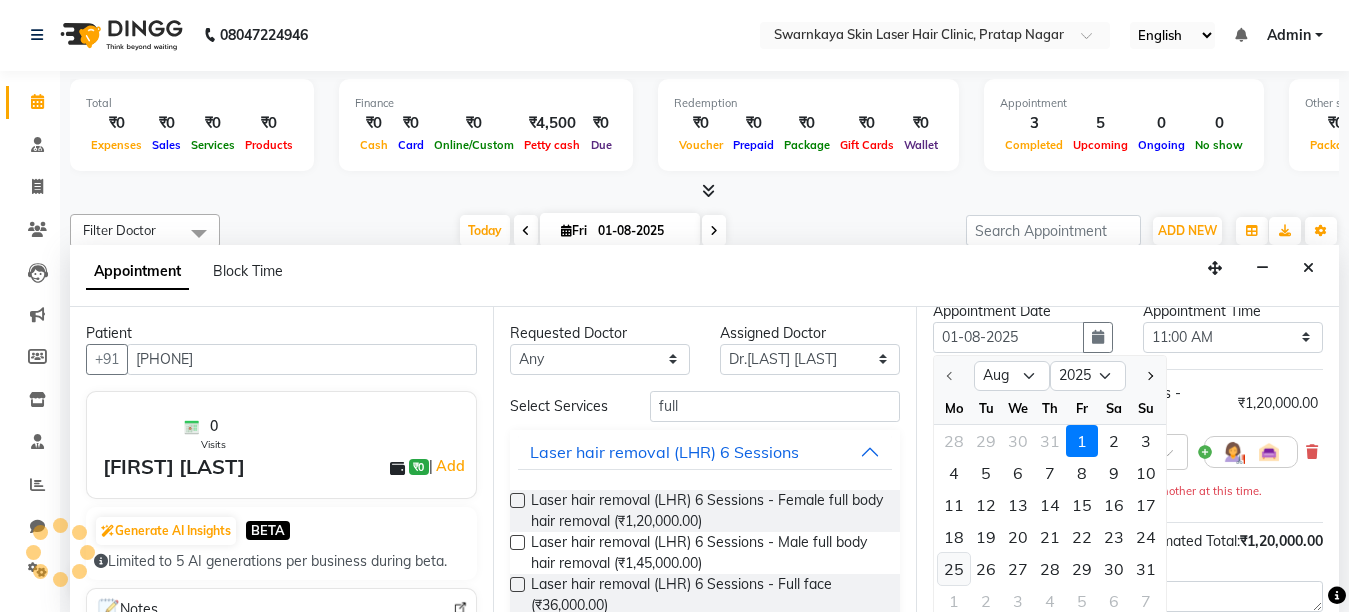 click on "25" at bounding box center (954, 569) 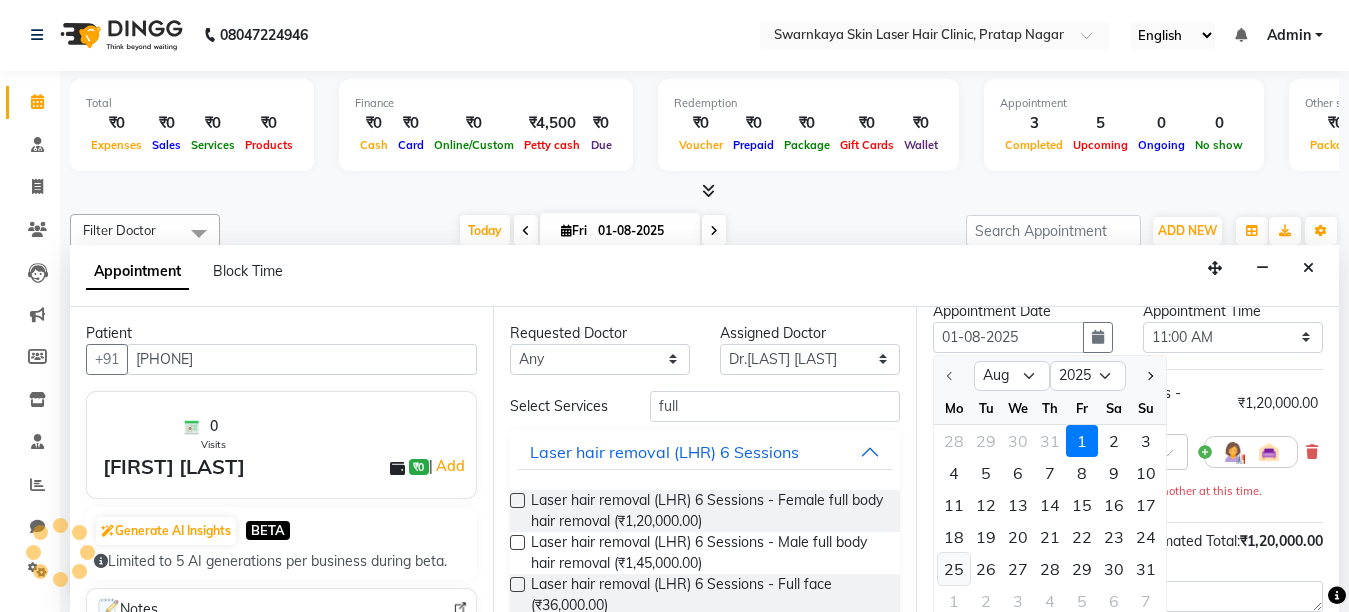 type on "25-08-2025" 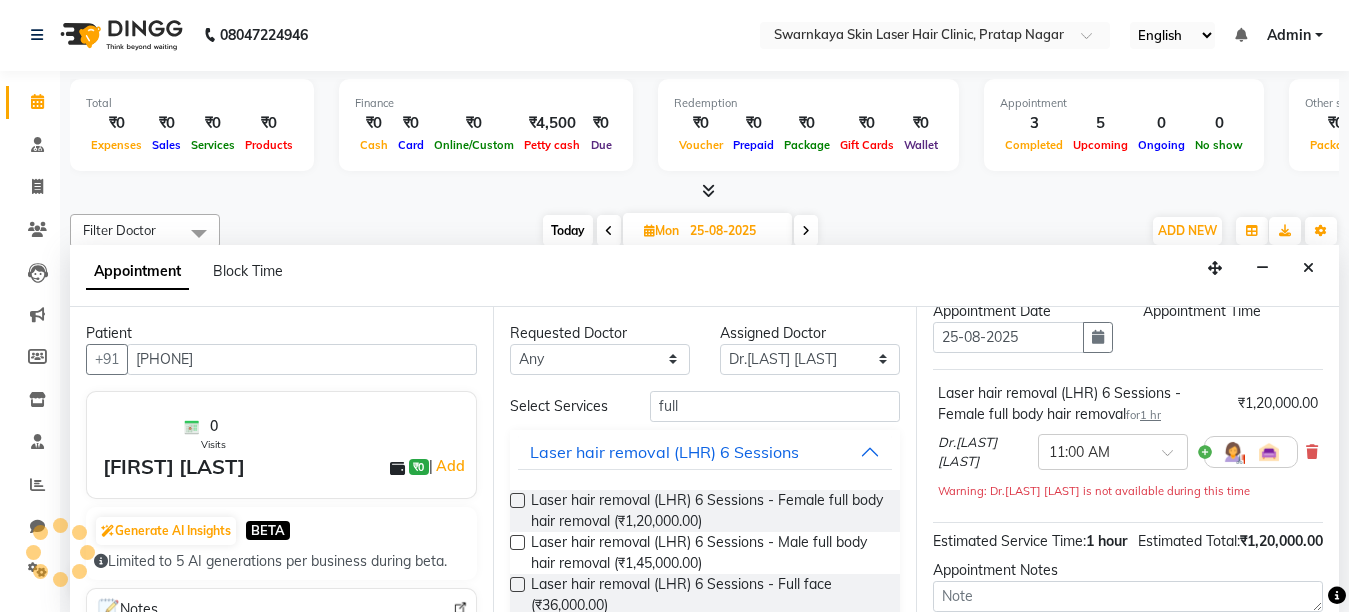 scroll, scrollTop: 0, scrollLeft: 0, axis: both 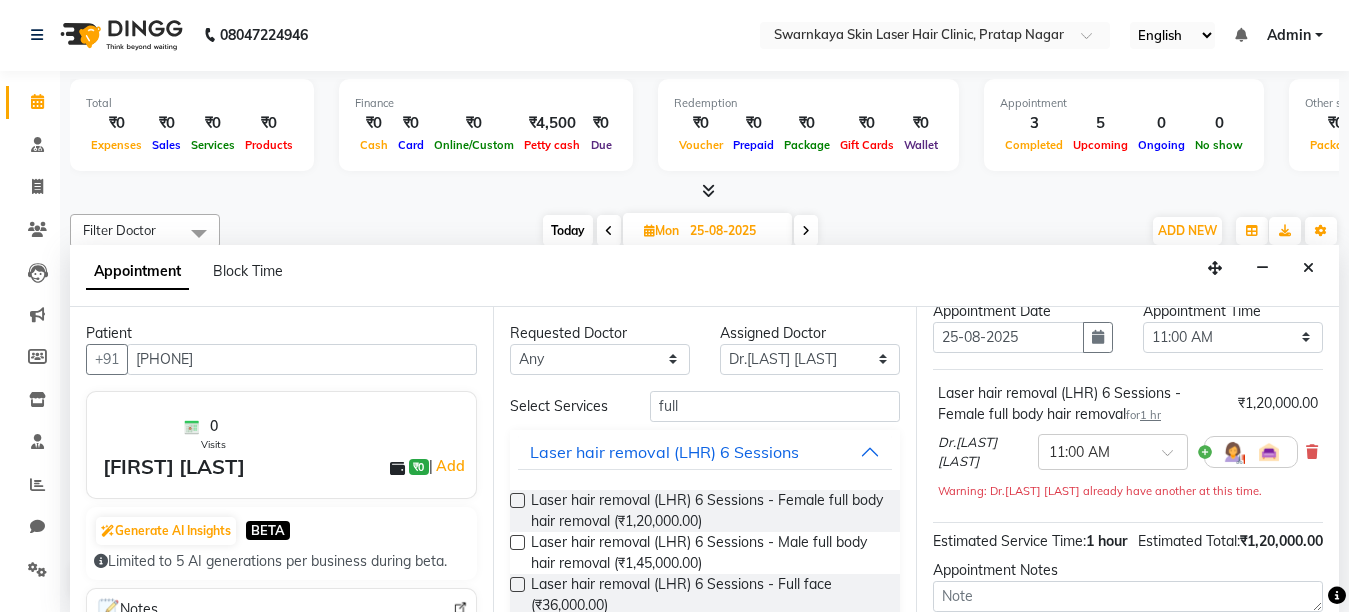 type 